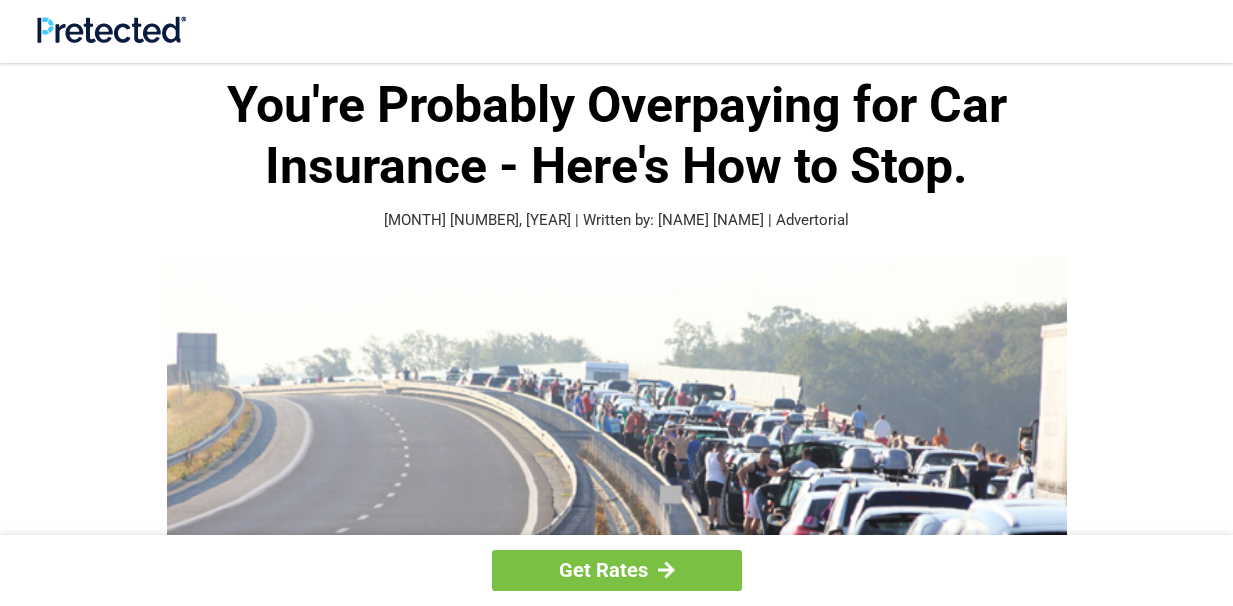 scroll, scrollTop: 527, scrollLeft: 0, axis: vertical 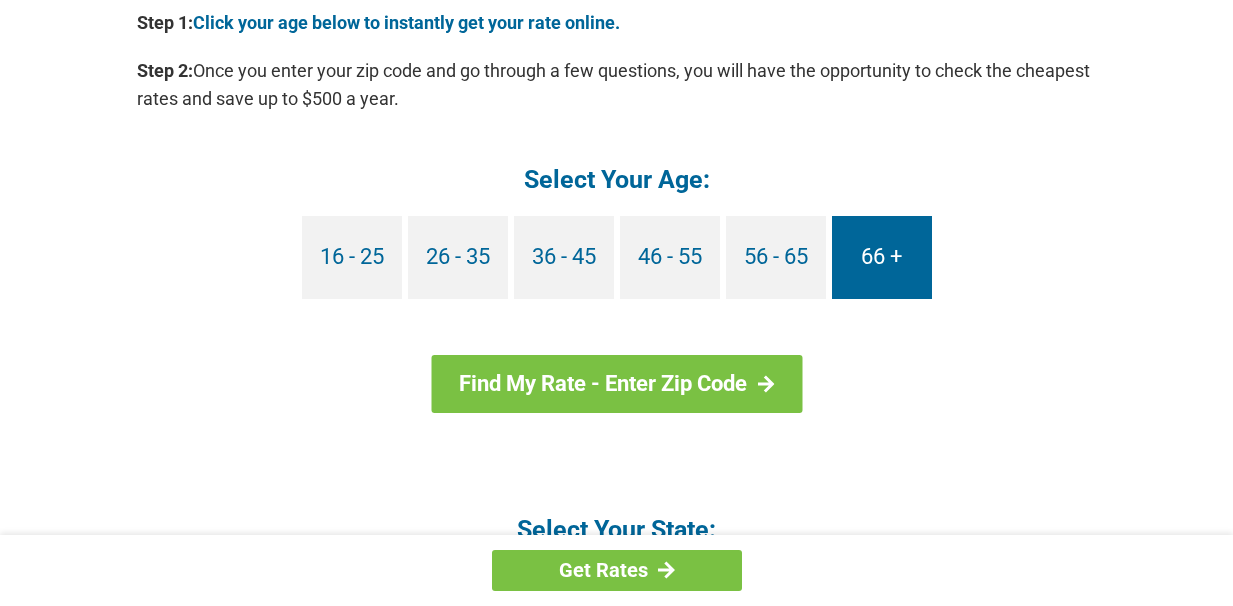 click on "66 +" at bounding box center (882, 257) 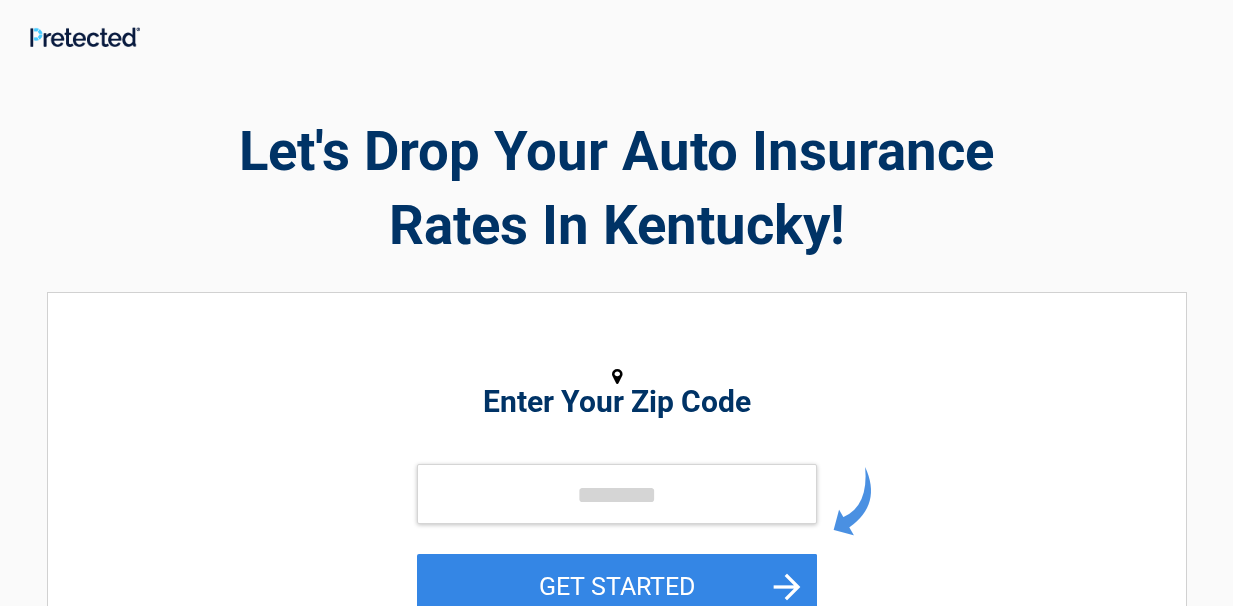 scroll, scrollTop: 0, scrollLeft: 0, axis: both 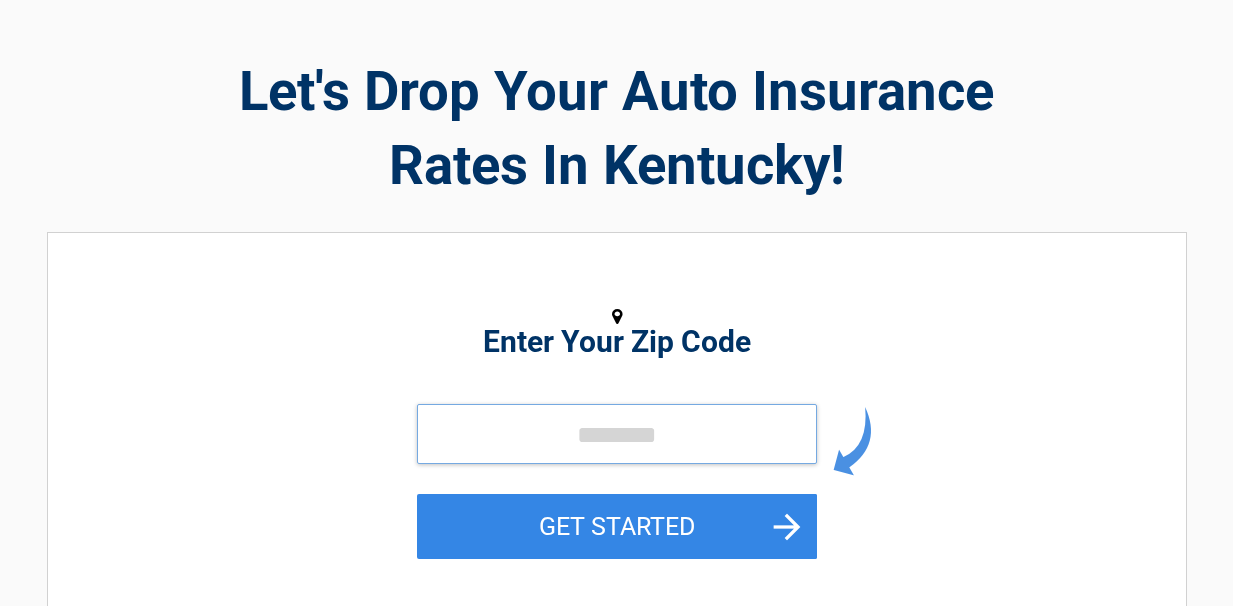 click at bounding box center (617, 434) 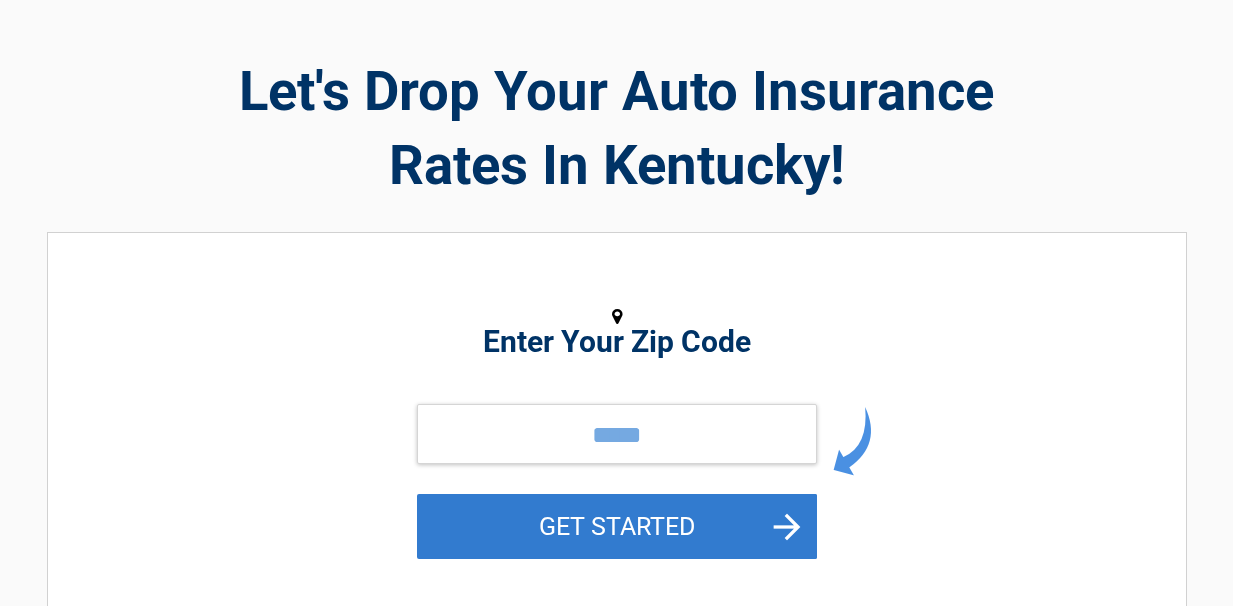 click on "GET STARTED" at bounding box center (617, 526) 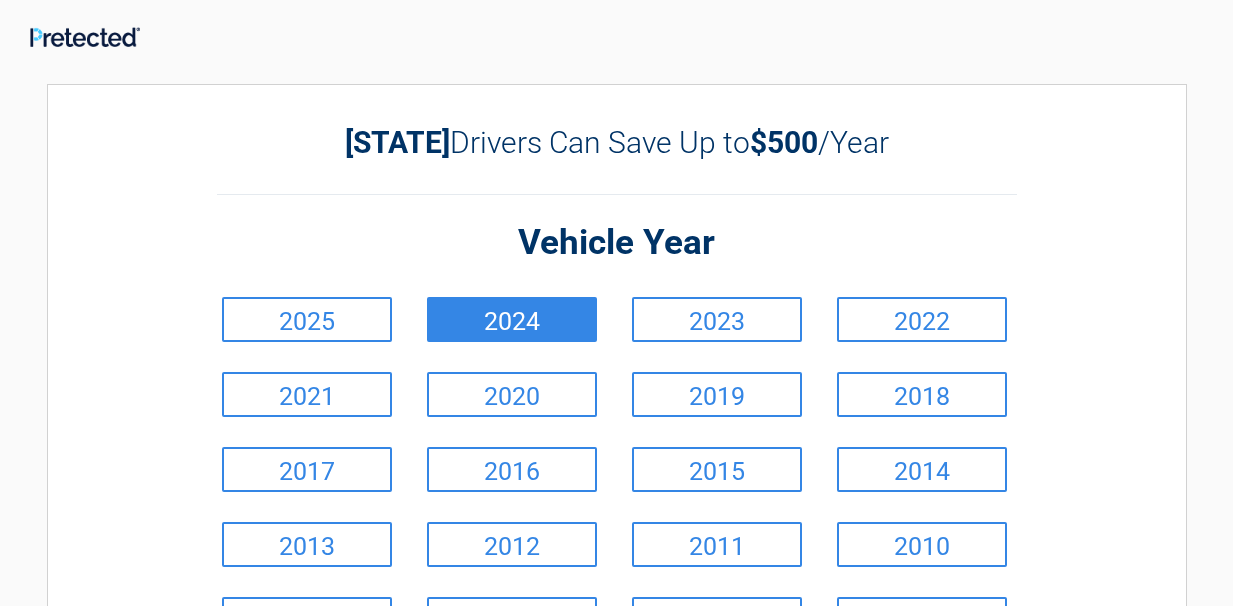 click on "2024" at bounding box center (512, 319) 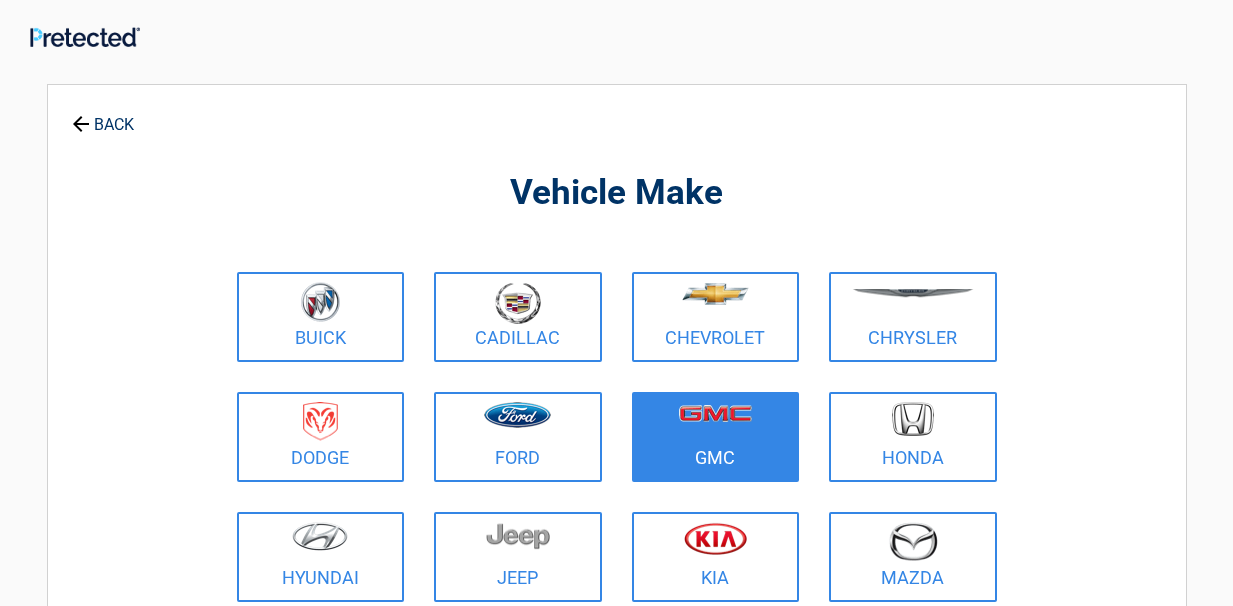 click on "GMC" at bounding box center [716, 437] 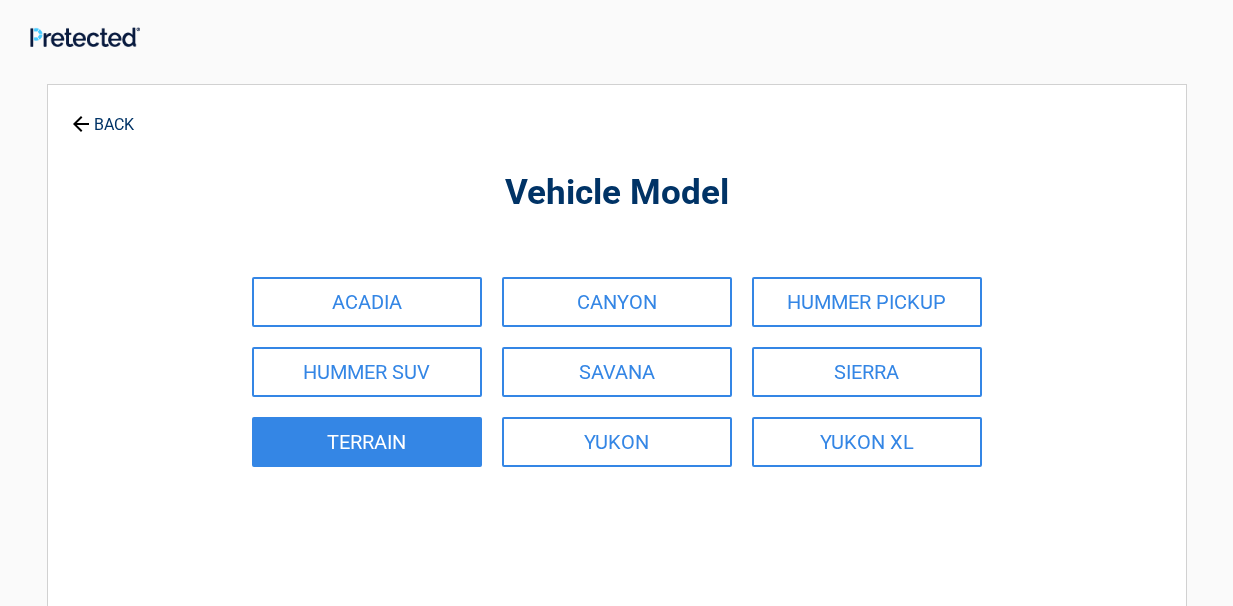 click on "TERRAIN" at bounding box center (367, 442) 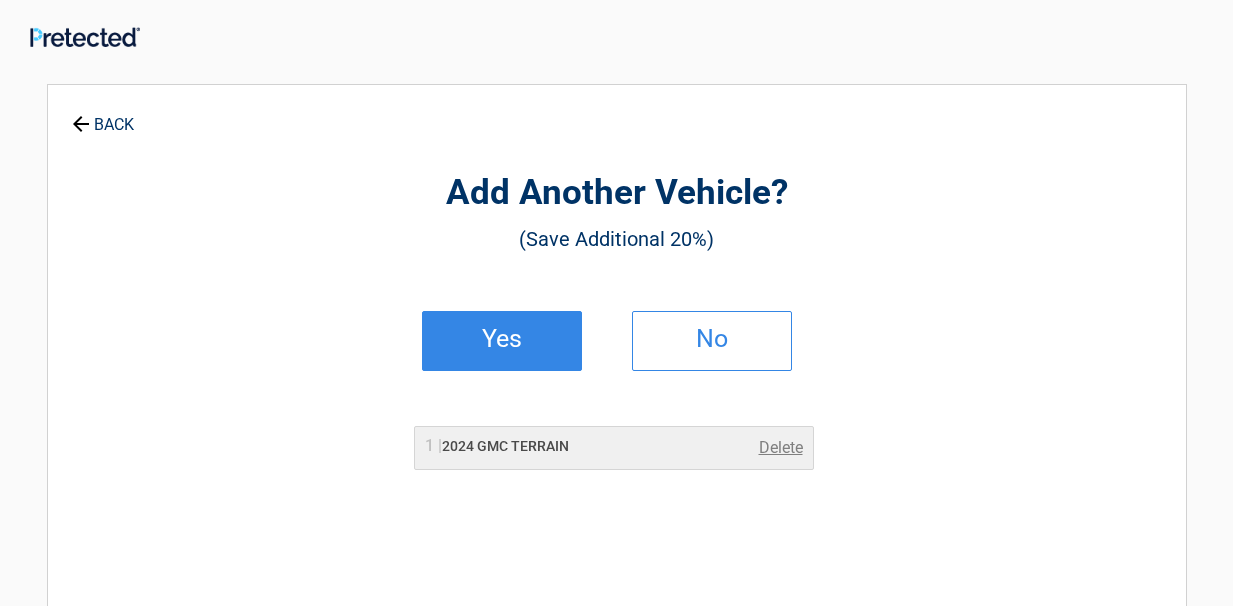 click on "Yes" at bounding box center (502, 339) 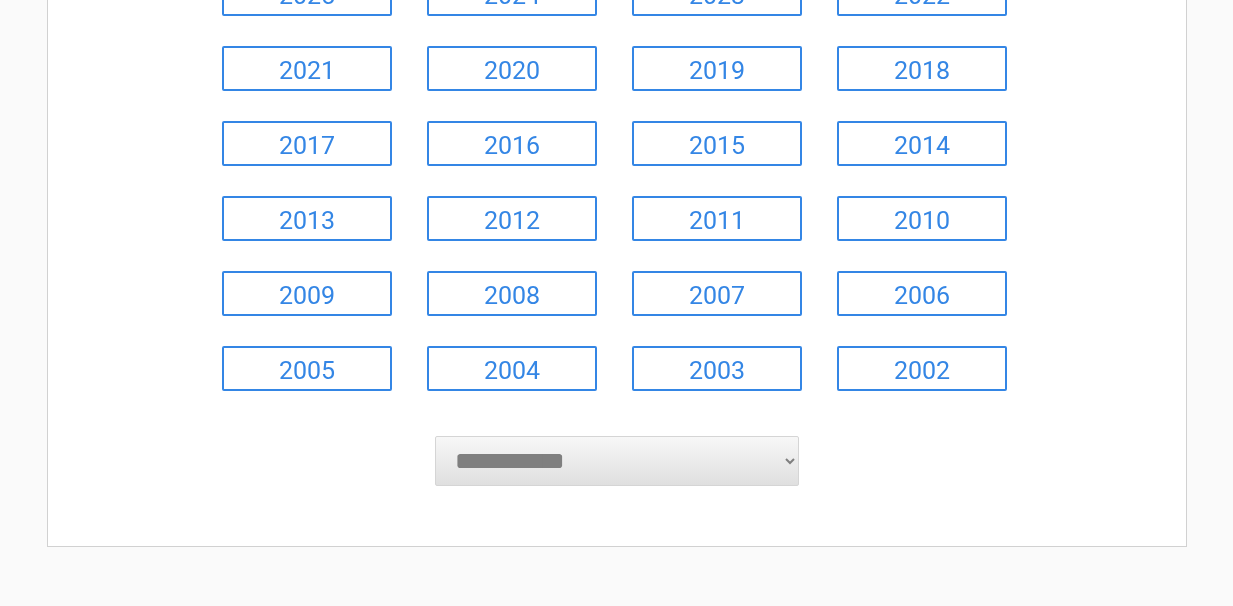 scroll, scrollTop: 254, scrollLeft: 0, axis: vertical 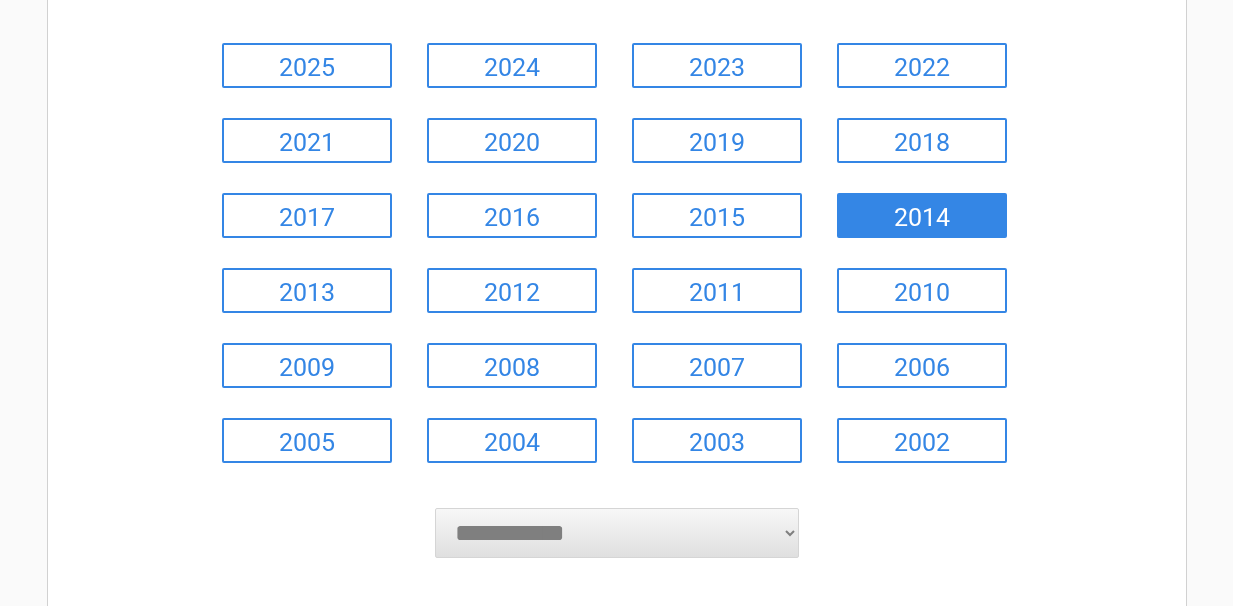 click on "2014" at bounding box center (922, 215) 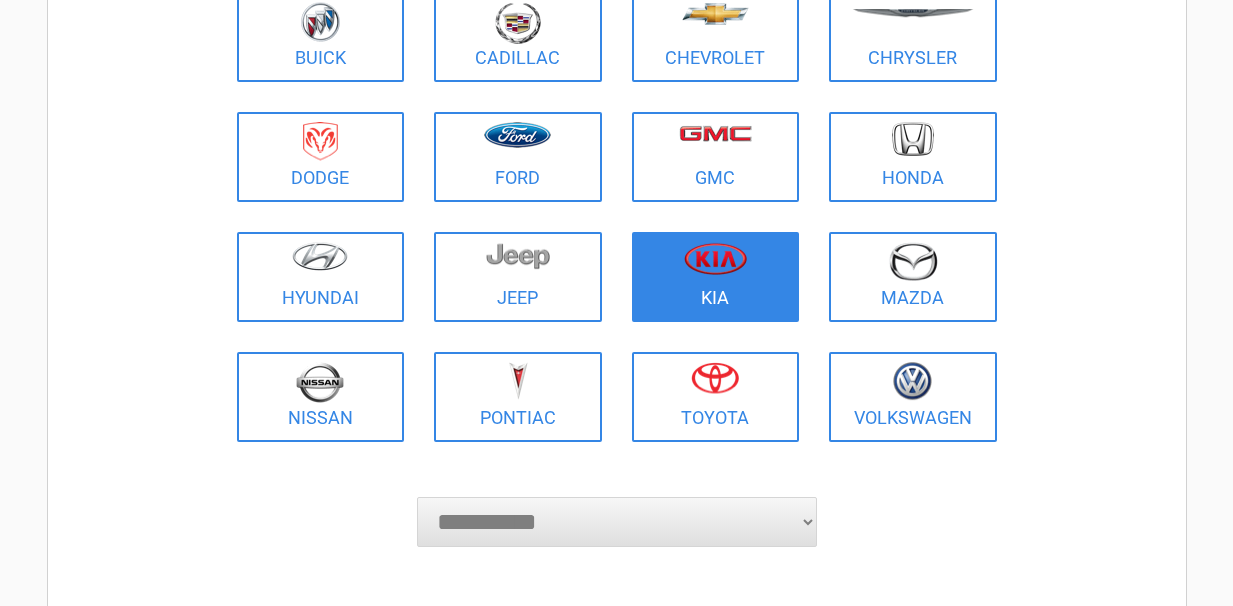 scroll, scrollTop: 283, scrollLeft: 0, axis: vertical 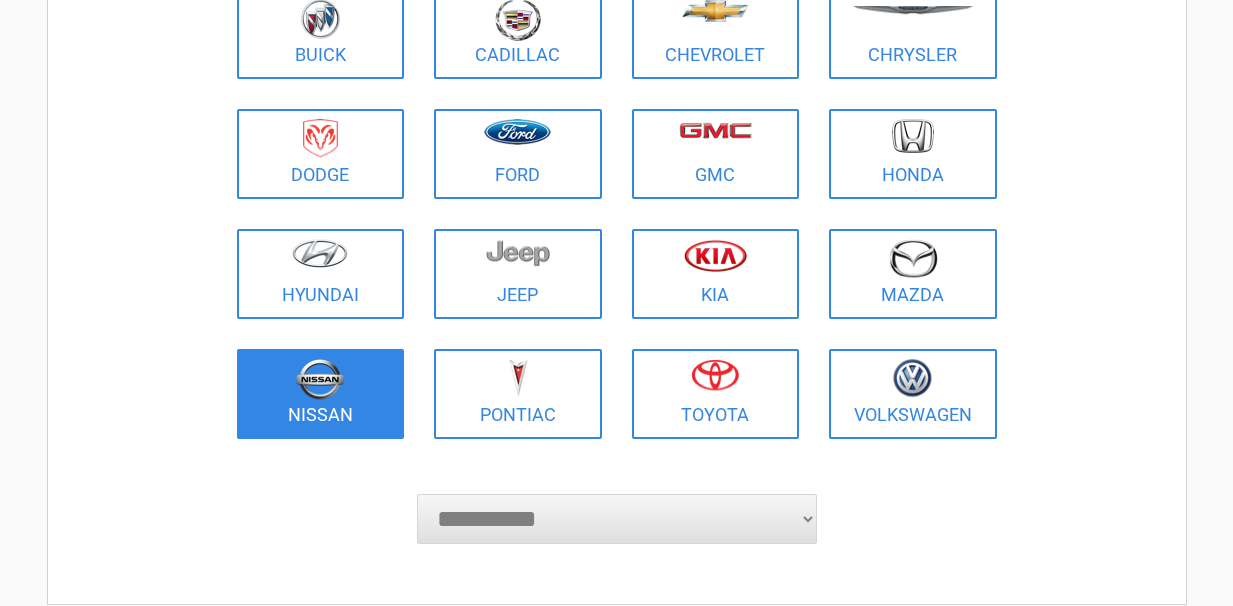 click at bounding box center (321, 381) 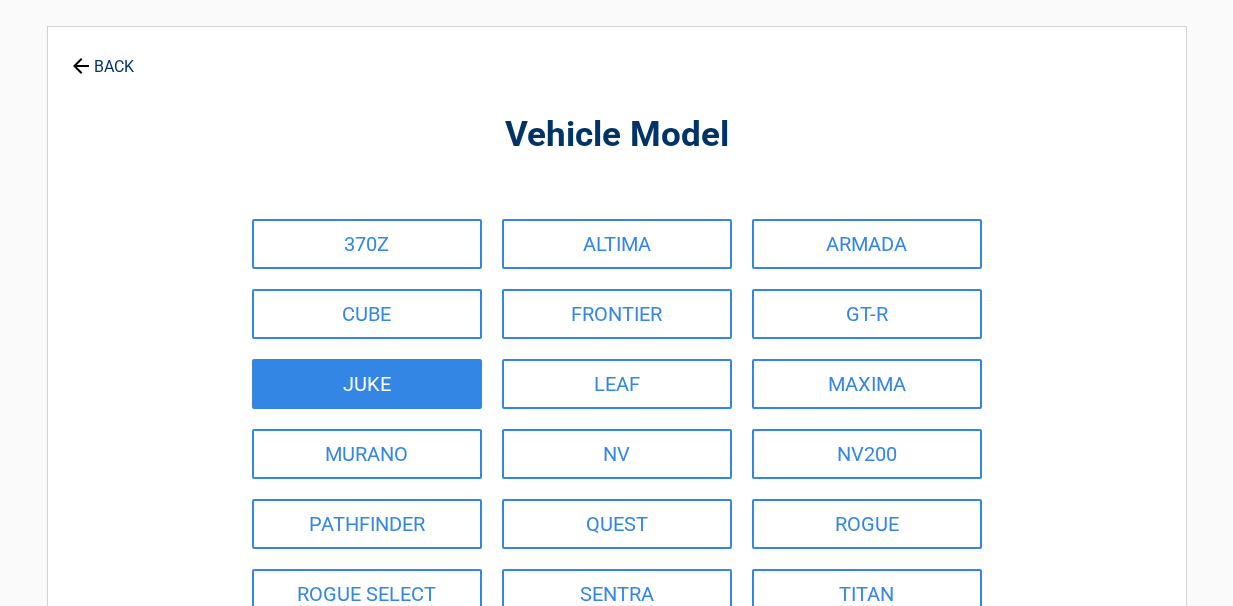 scroll, scrollTop: 68, scrollLeft: 0, axis: vertical 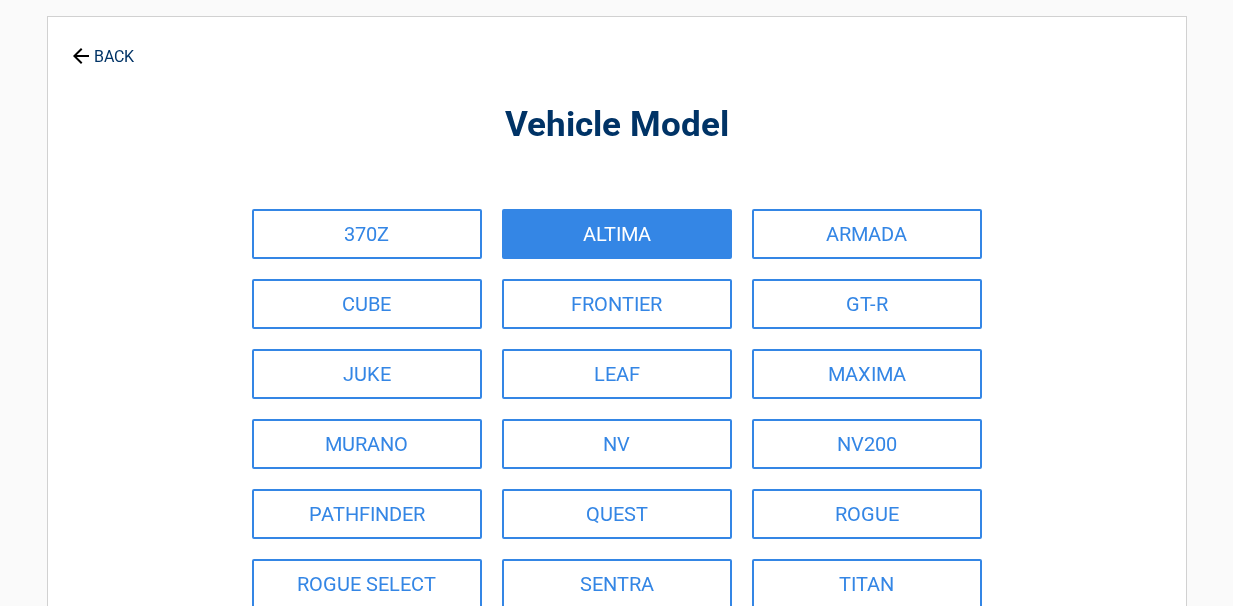 click on "ALTIMA" at bounding box center (617, 234) 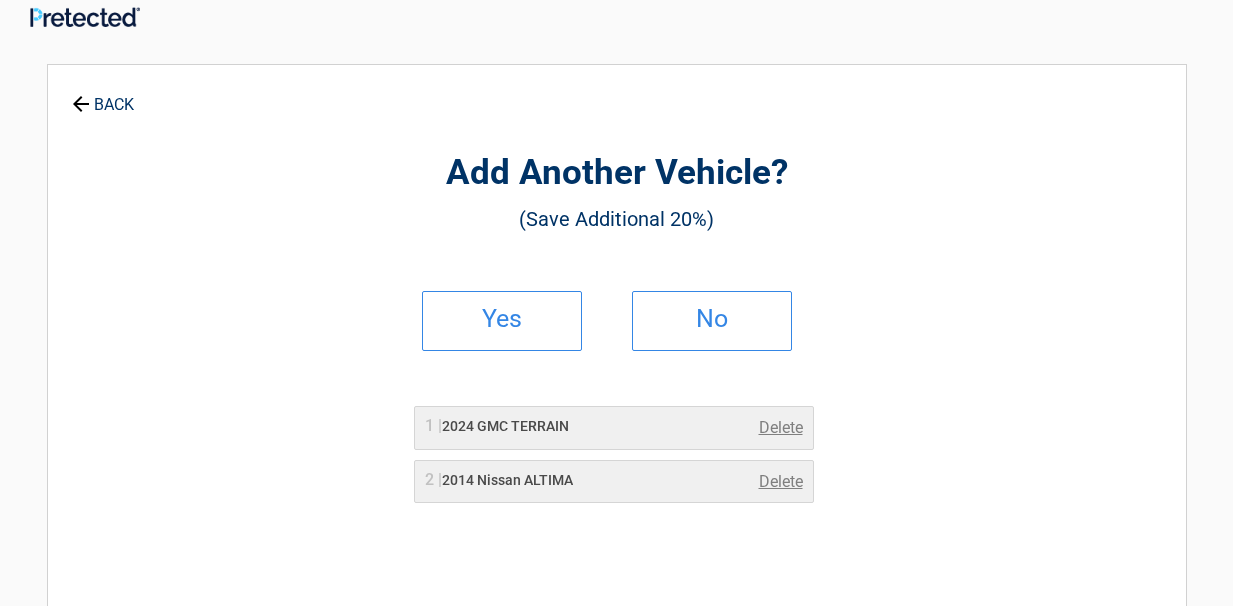 scroll, scrollTop: 0, scrollLeft: 0, axis: both 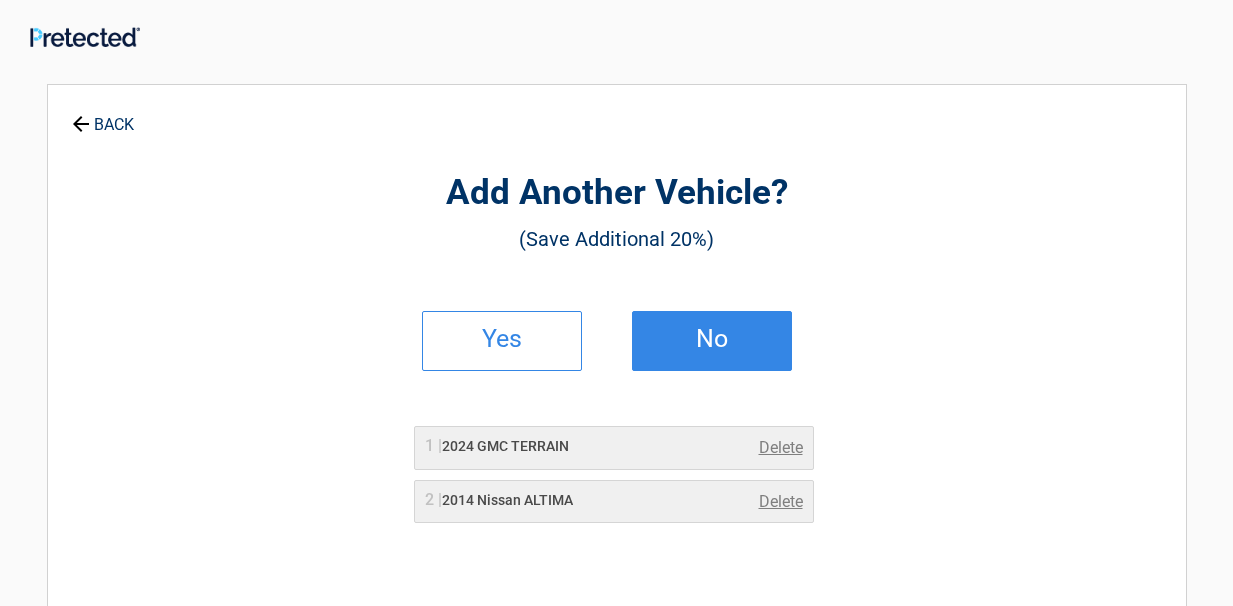 click on "No" at bounding box center [712, 339] 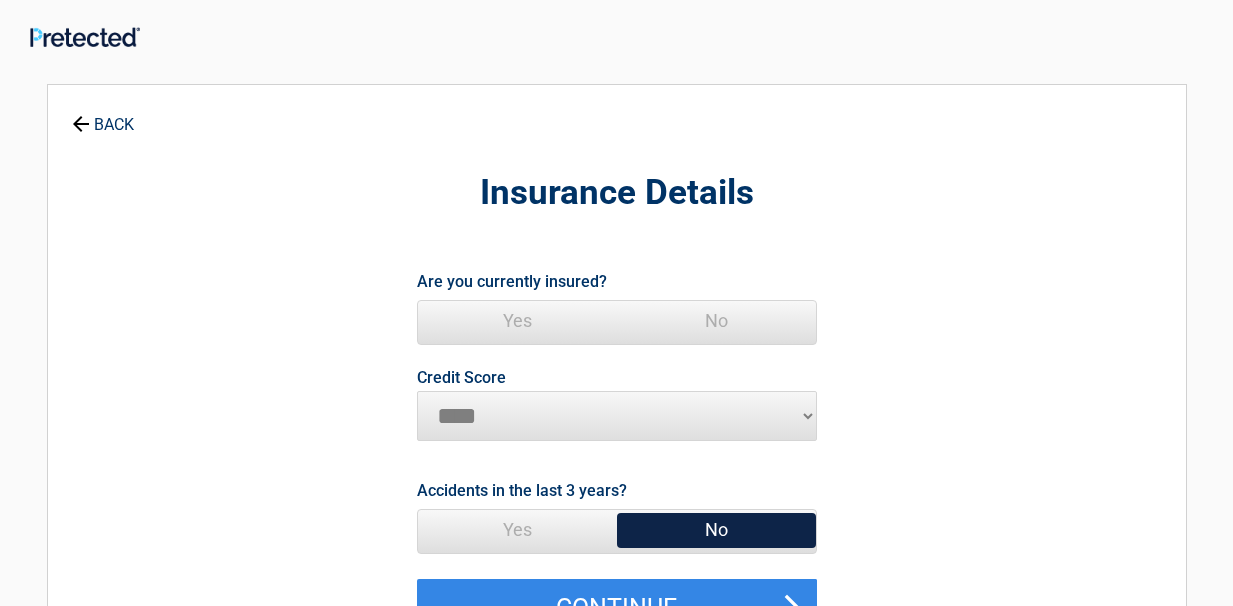 click on "Yes" at bounding box center [517, 321] 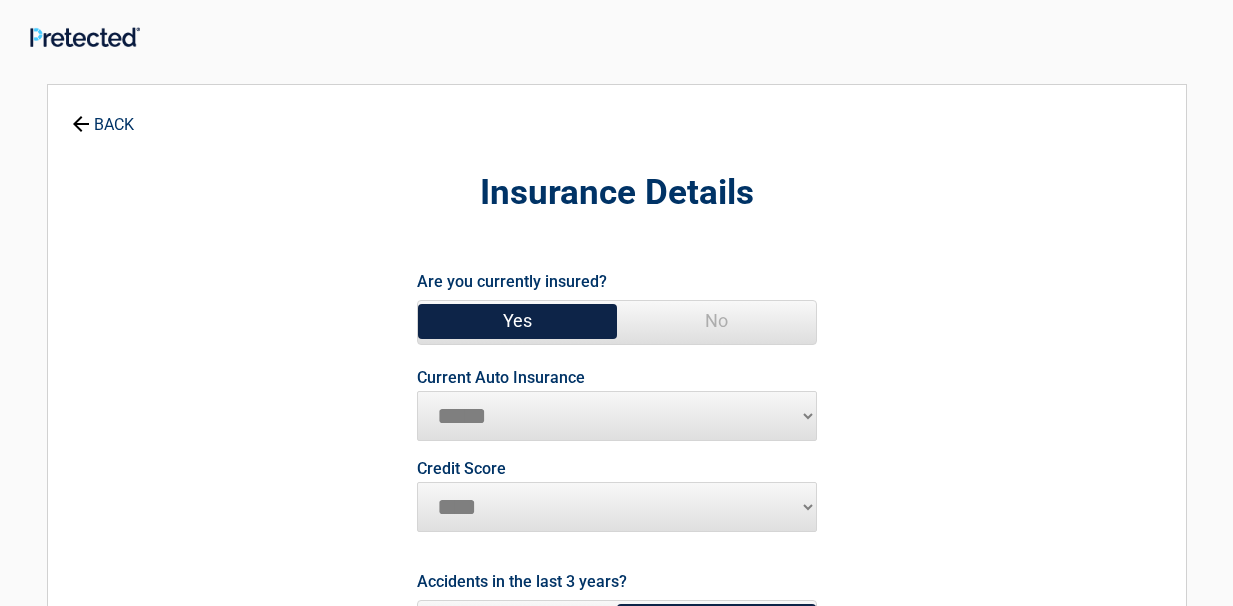 click on "*********
****
*******
****" at bounding box center (617, 507) 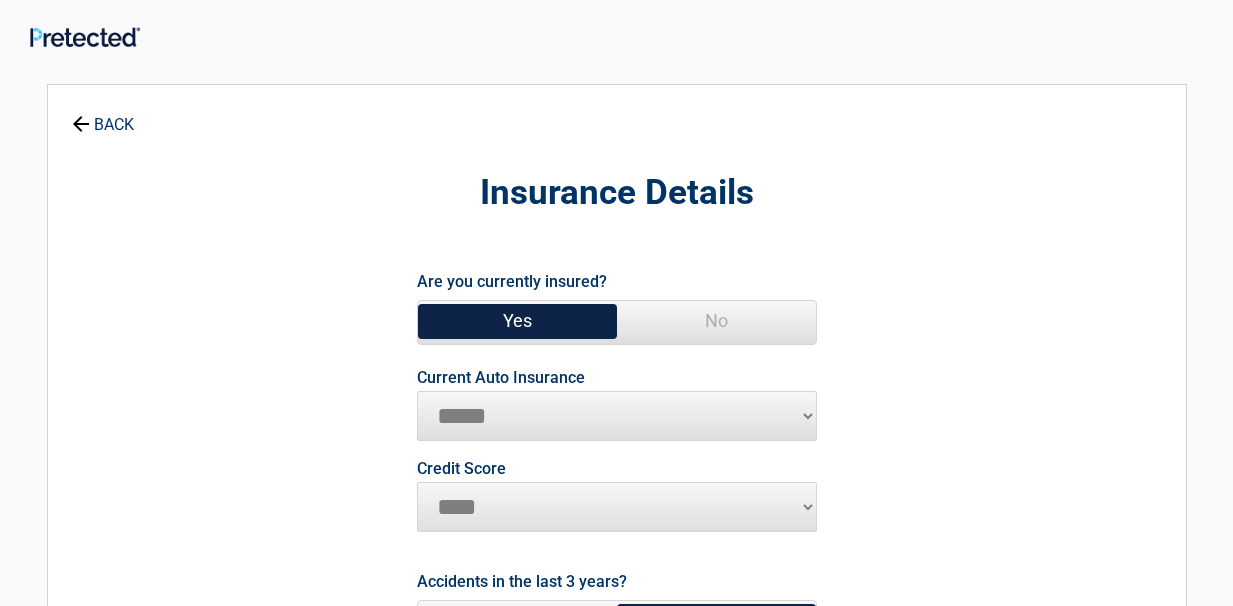select on "*********" 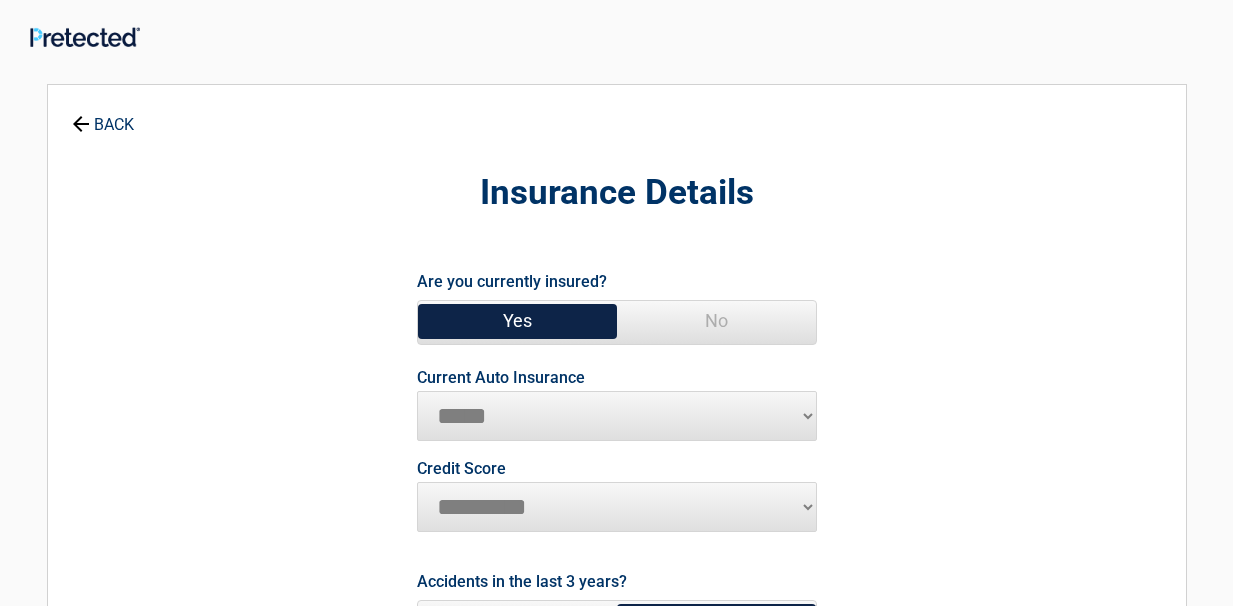 click on "*********
****
*******
****" at bounding box center (617, 507) 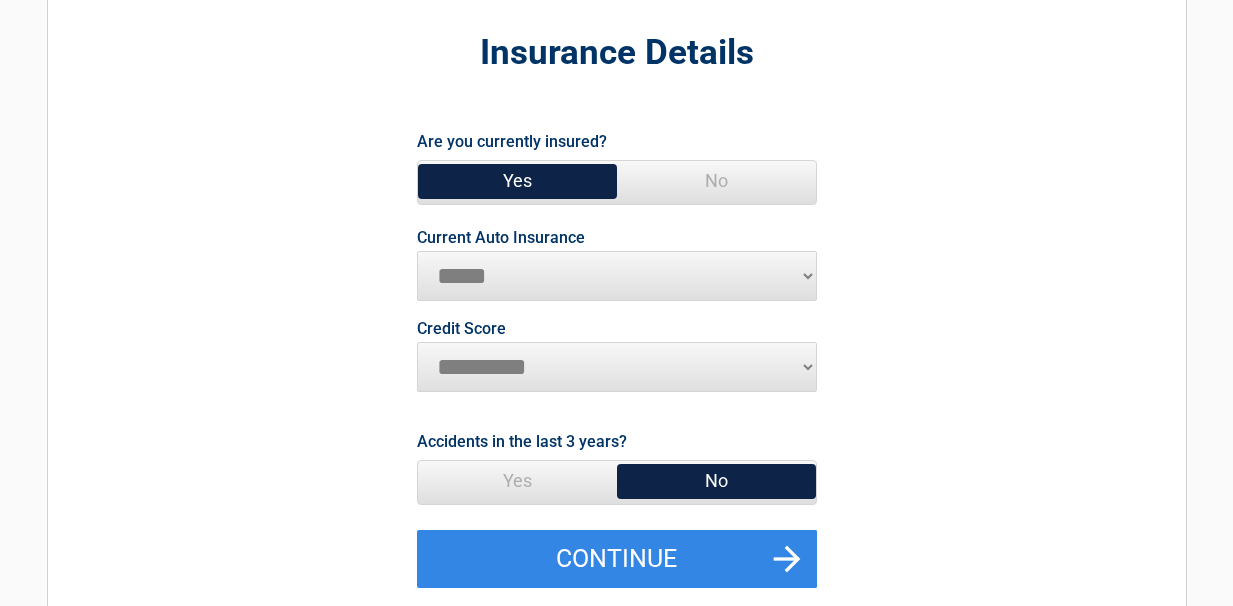 scroll, scrollTop: 142, scrollLeft: 0, axis: vertical 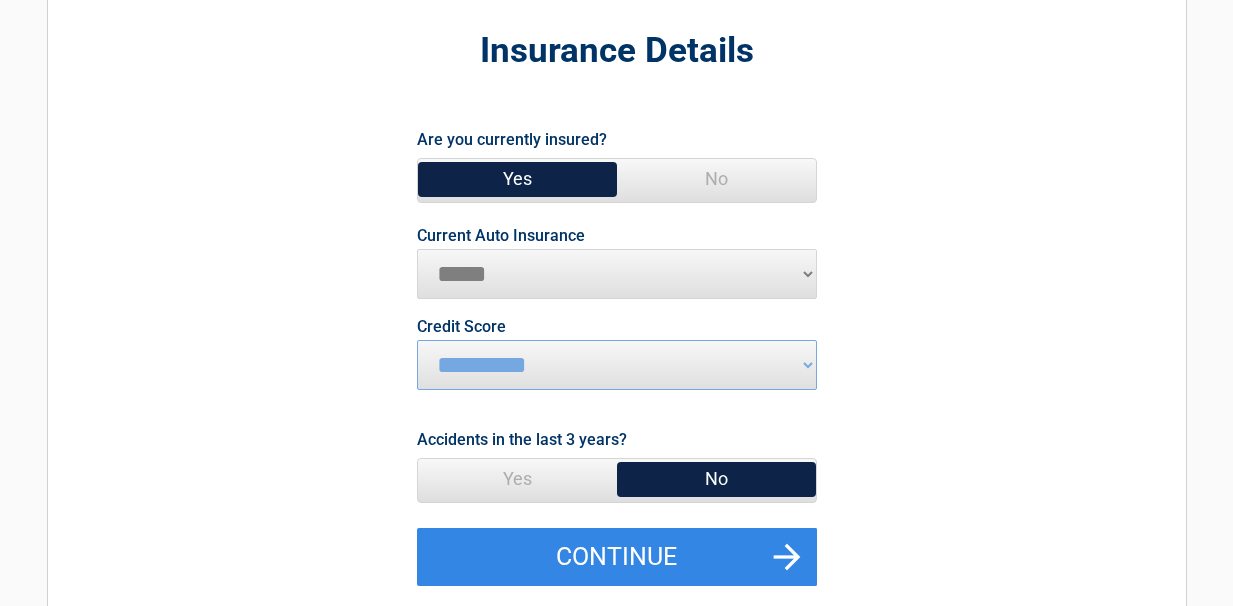 click on "No" at bounding box center [716, 479] 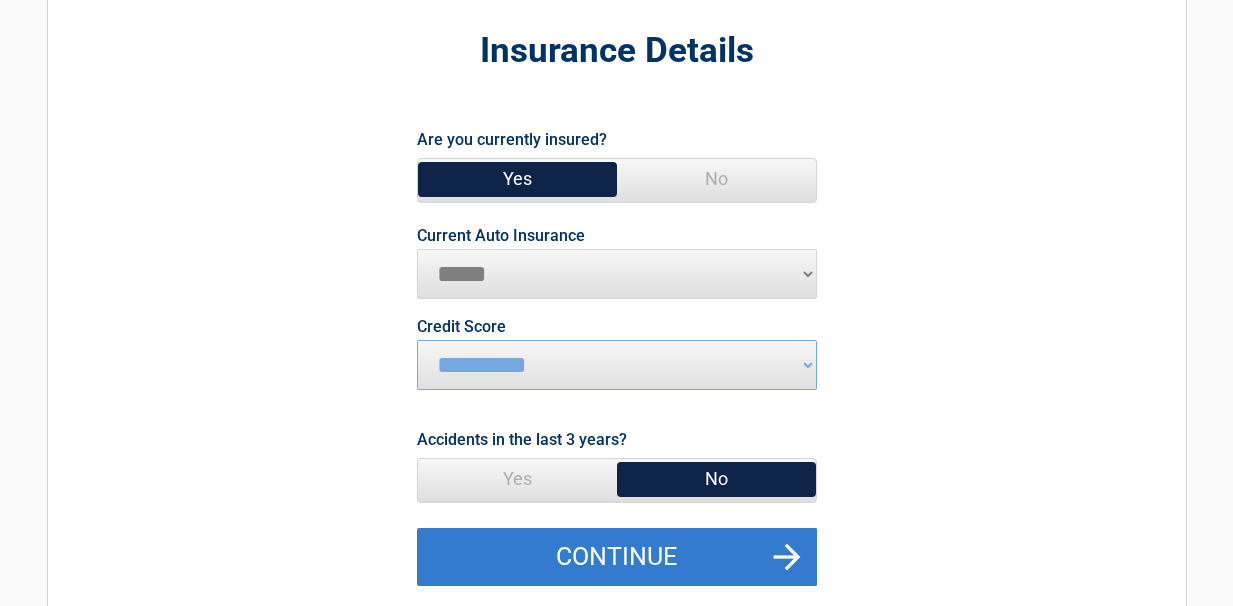 click on "Continue" at bounding box center [617, 557] 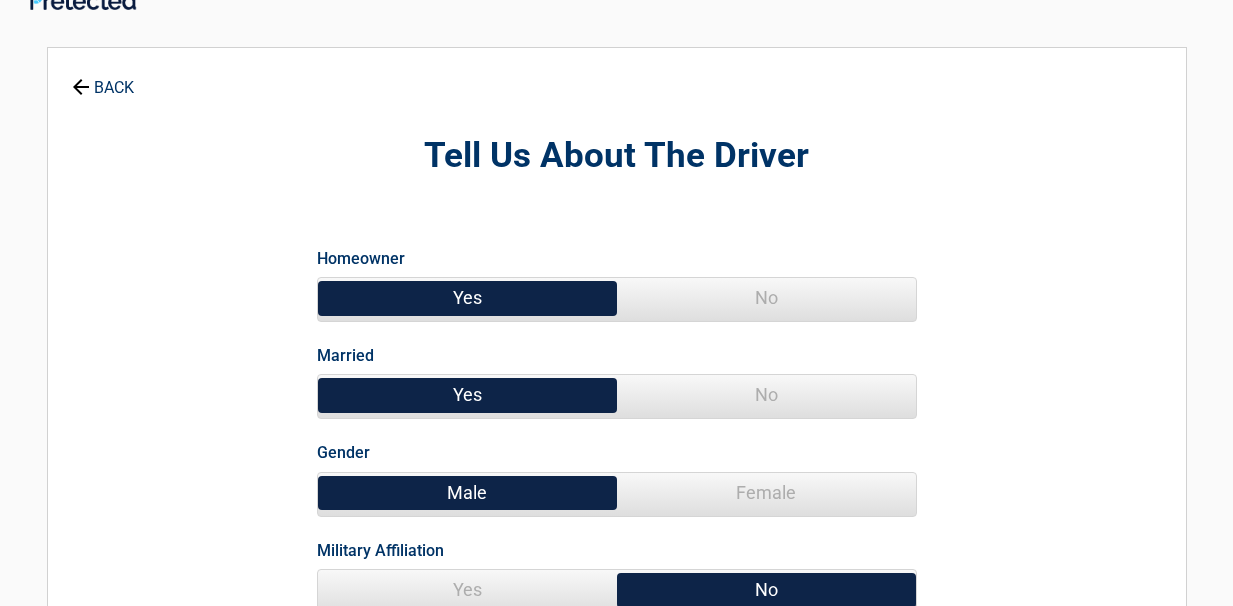 scroll, scrollTop: 123, scrollLeft: 0, axis: vertical 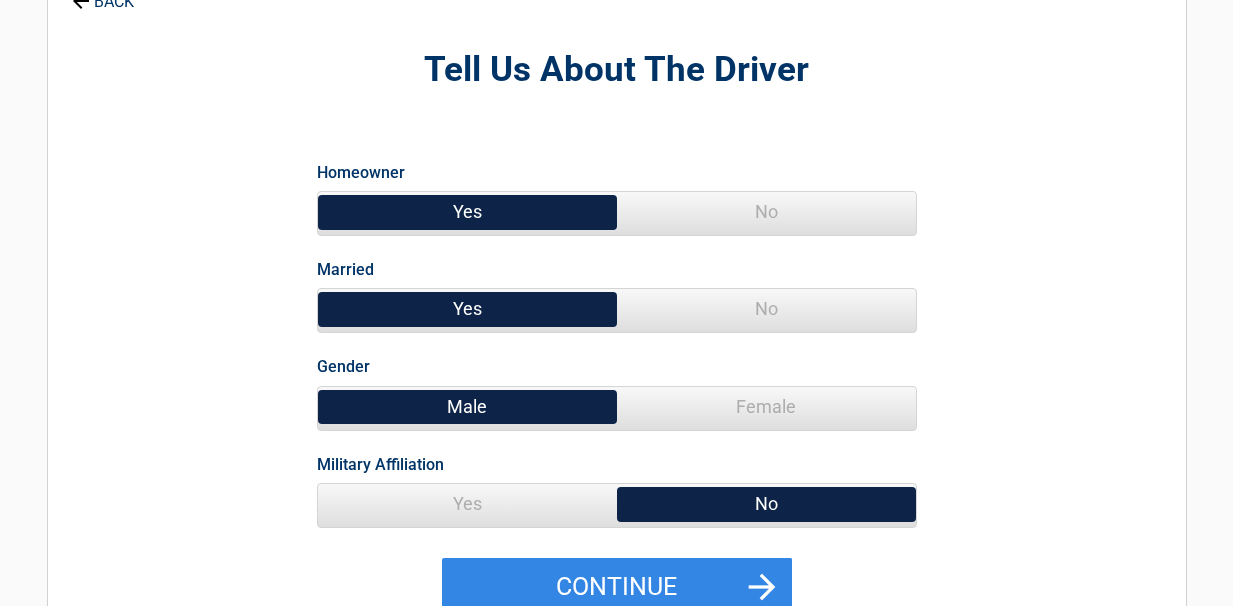 click on "Yes" at bounding box center [467, 504] 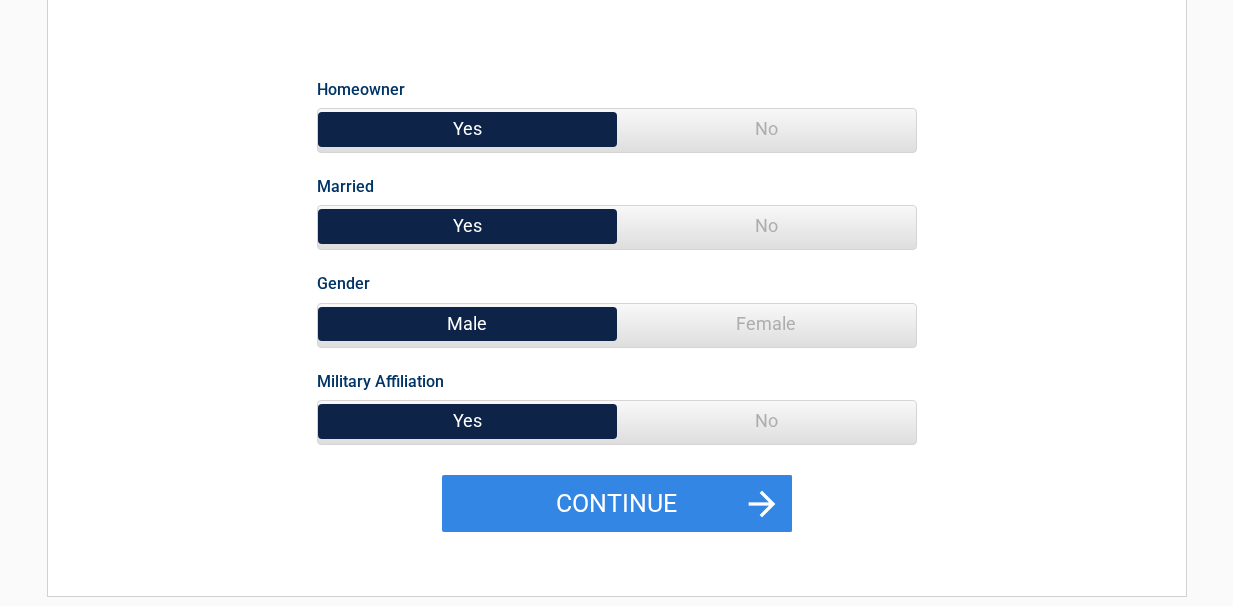 scroll, scrollTop: 276, scrollLeft: 0, axis: vertical 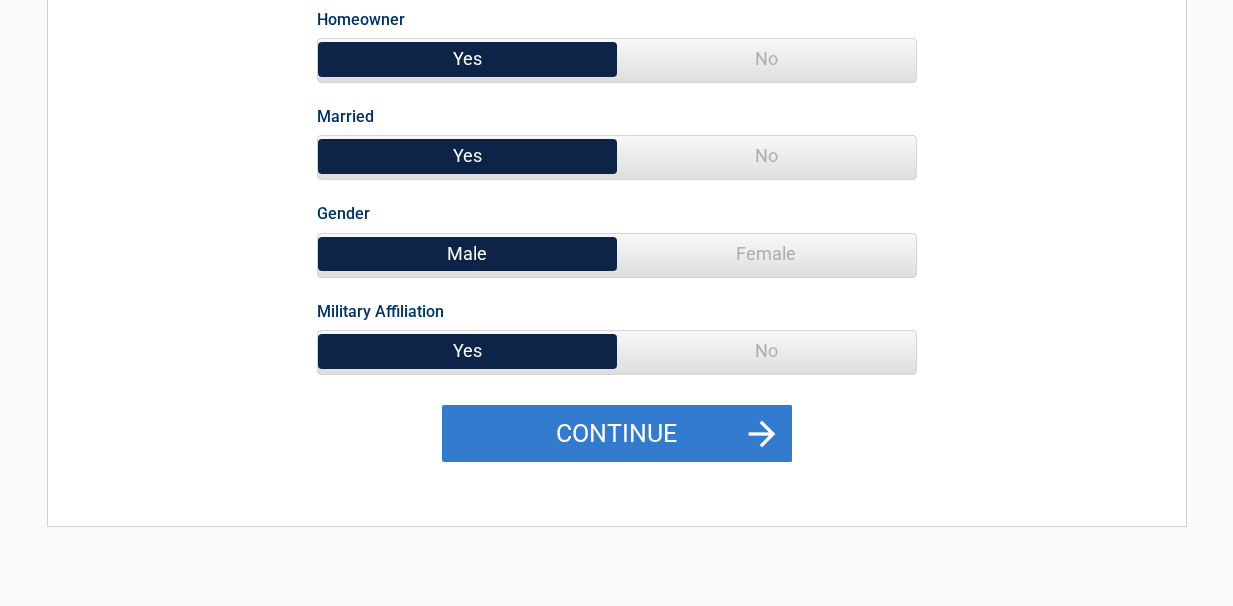 click on "Continue" at bounding box center [617, 434] 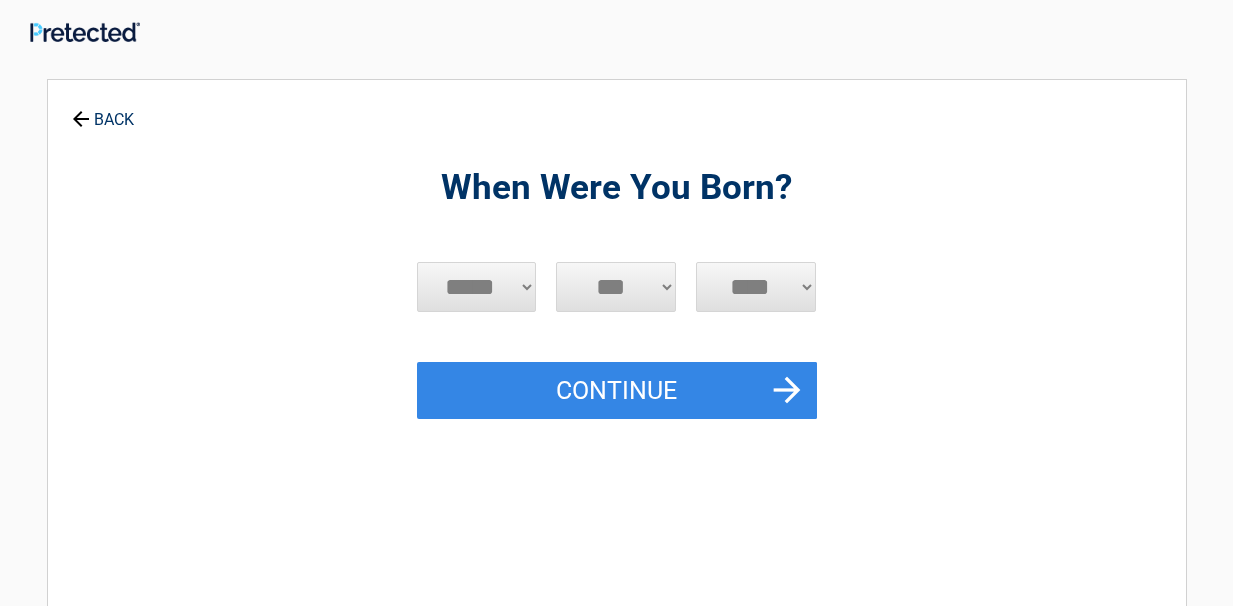 scroll, scrollTop: 0, scrollLeft: 0, axis: both 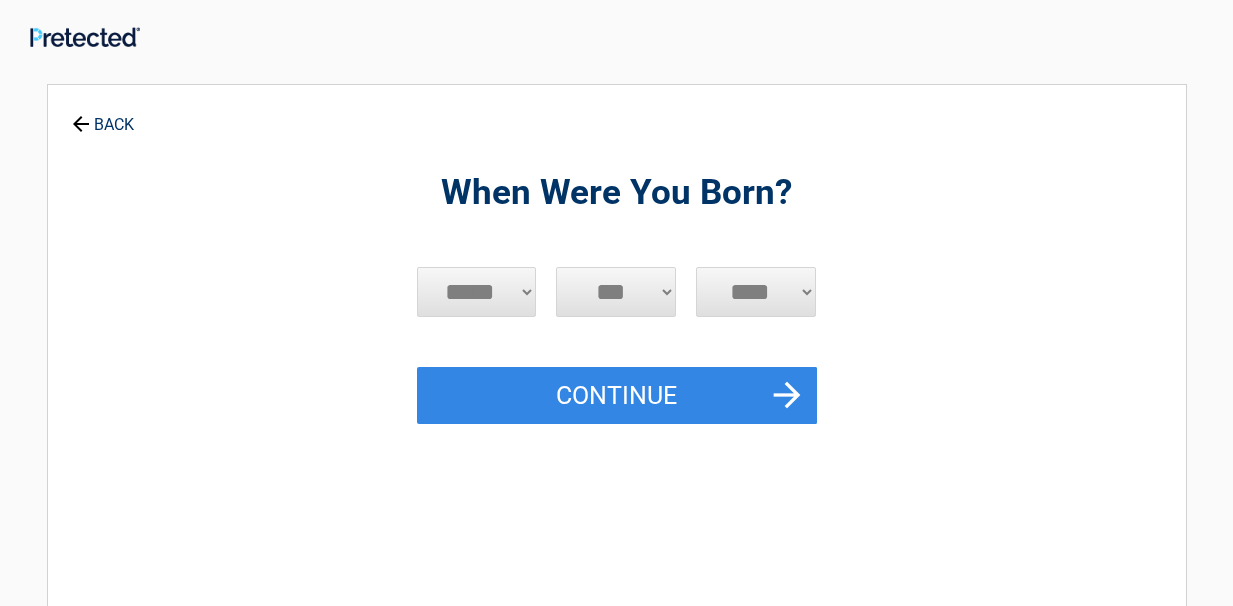 click on "*****
***
***
***
***
***
***
***
***
***
***
***
***" at bounding box center (477, 292) 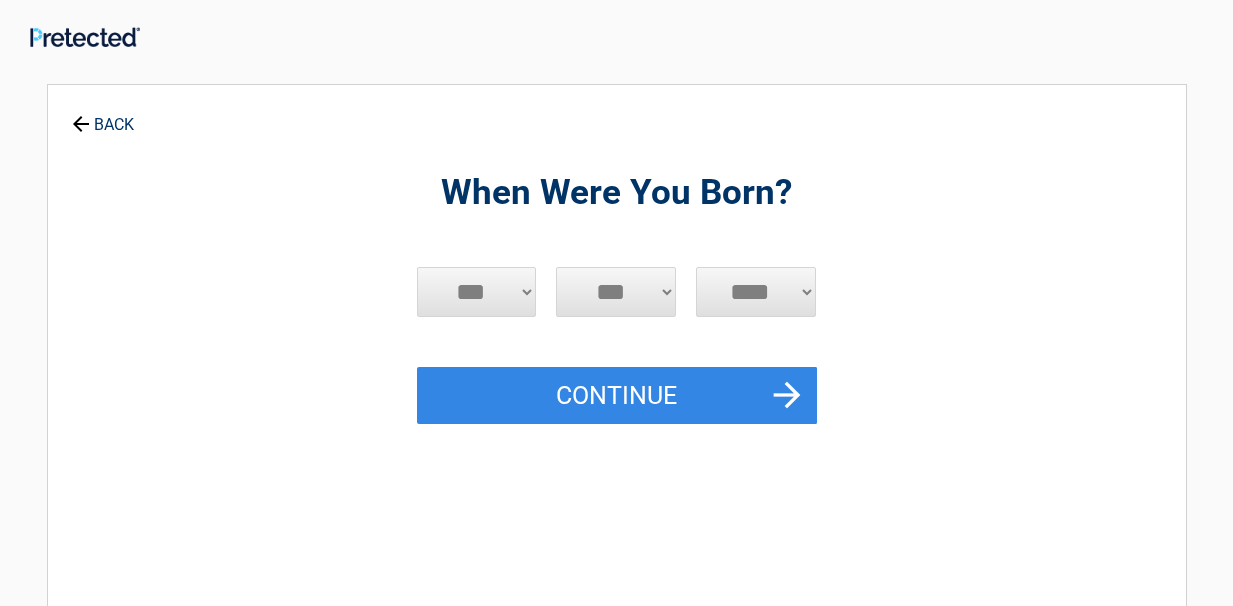 click on "*****
***
***
***
***
***
***
***
***
***
***
***
***" at bounding box center [477, 292] 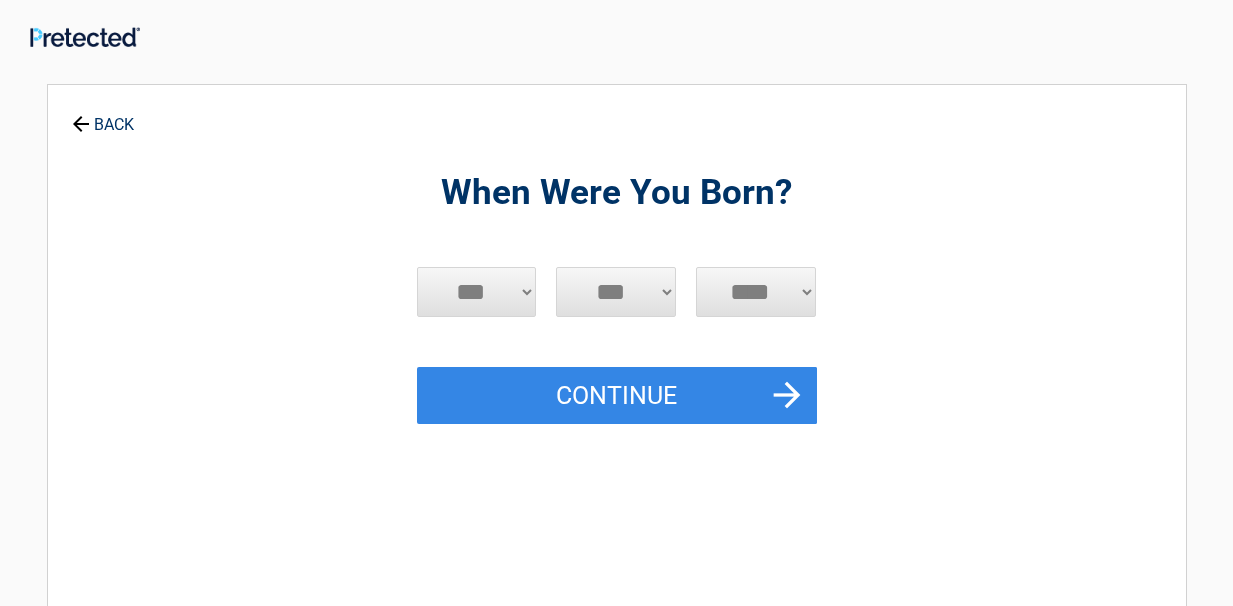 click on "*** * * * * * * * * * ** ** ** ** ** ** ** ** ** ** ** ** ** ** ** ** ** ** ** ** **" at bounding box center [616, 292] 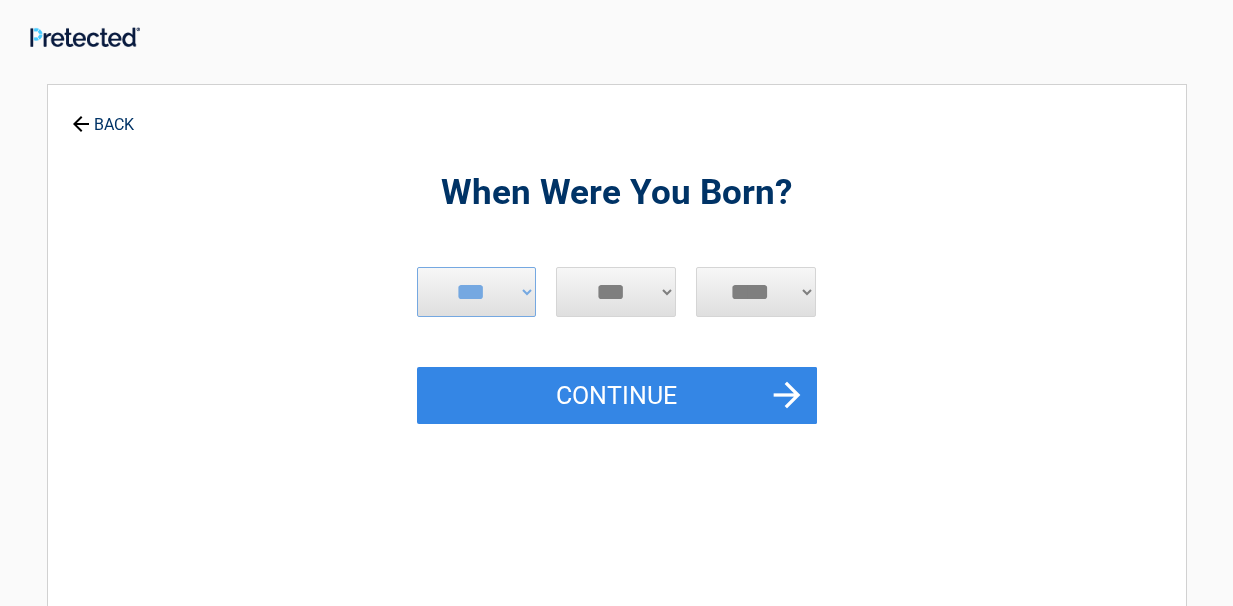 select on "**" 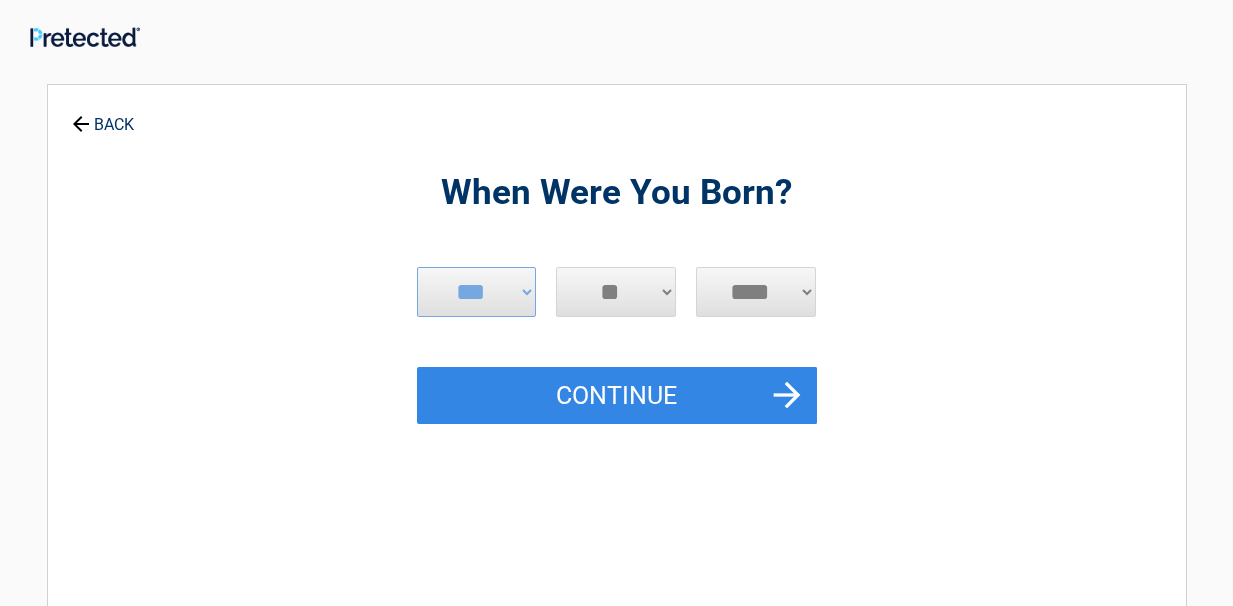 click on "*** * * * * * * * * * ** ** ** ** ** ** ** ** ** ** ** ** ** ** ** ** ** ** ** ** **" at bounding box center (616, 292) 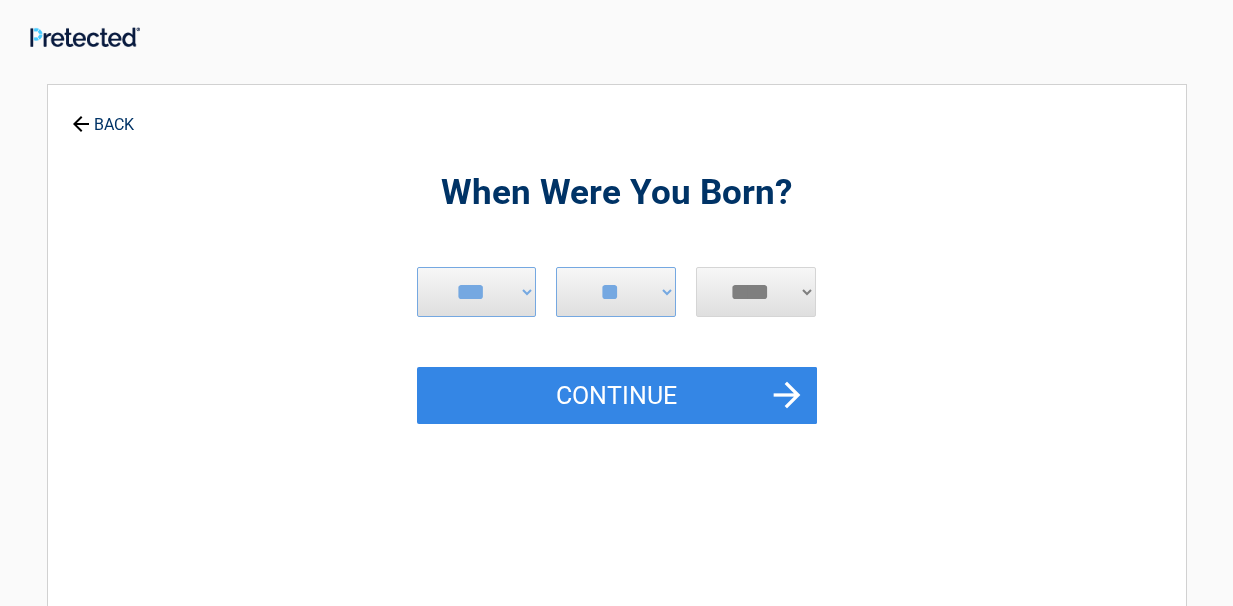 click on "****
****
****
****
****
****
****
****
****
****
****
****
****
****
****
****
****
****
****
****
****
****
****
****
****
****
****
****
****
****
****
****
****
****
****
****
****
****
****
****
****
****
****
****
****
****
****
****
****
****
****
****
****
****
****
****
****
****
****
****
****
****
****
****" at bounding box center (756, 292) 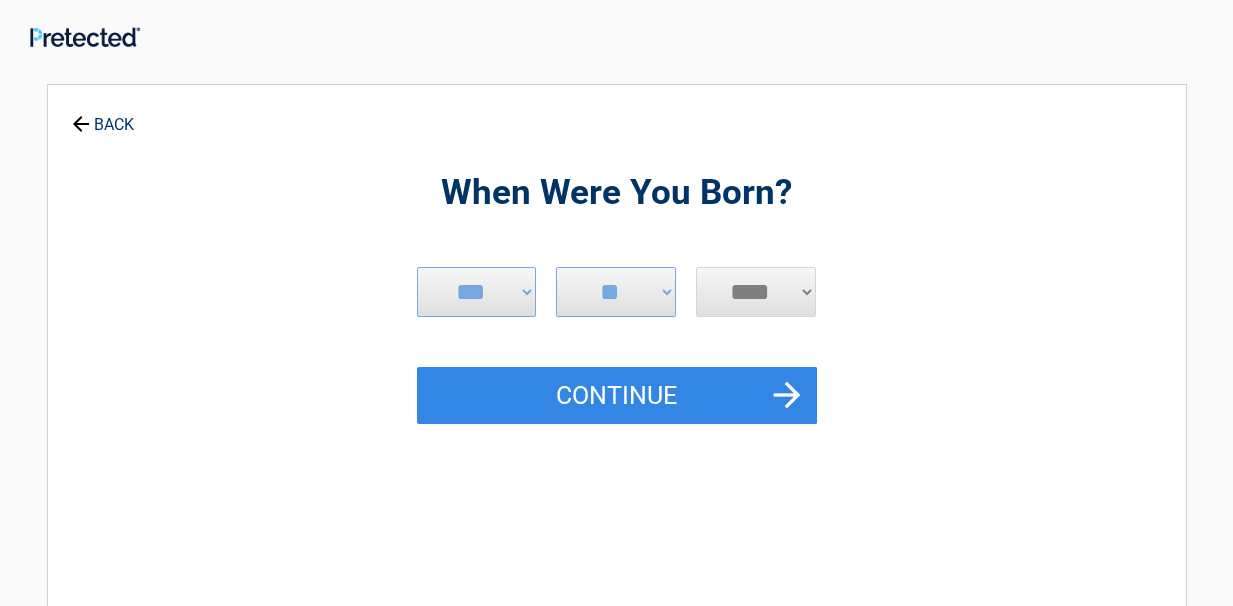 select on "****" 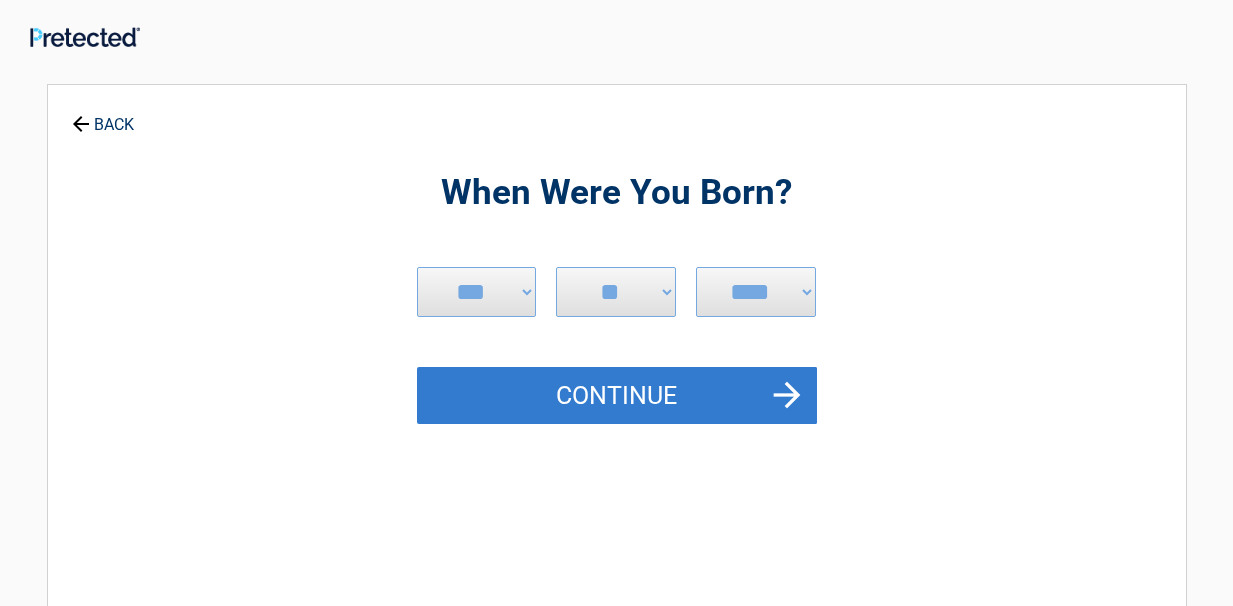 click on "Continue" at bounding box center [617, 396] 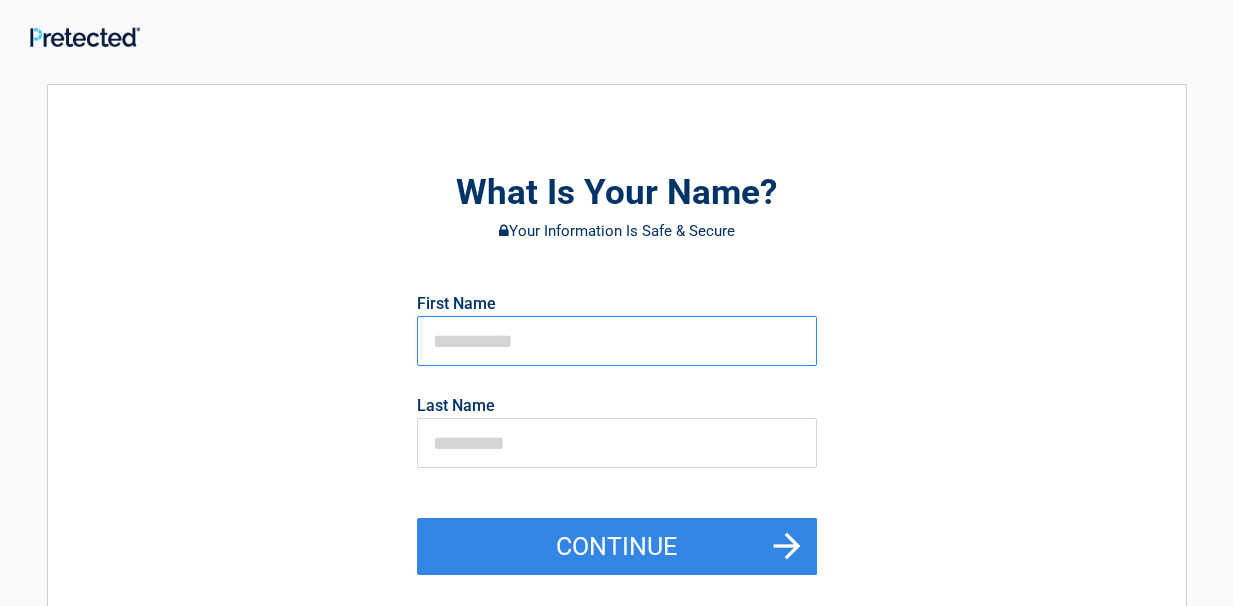 click at bounding box center (617, 341) 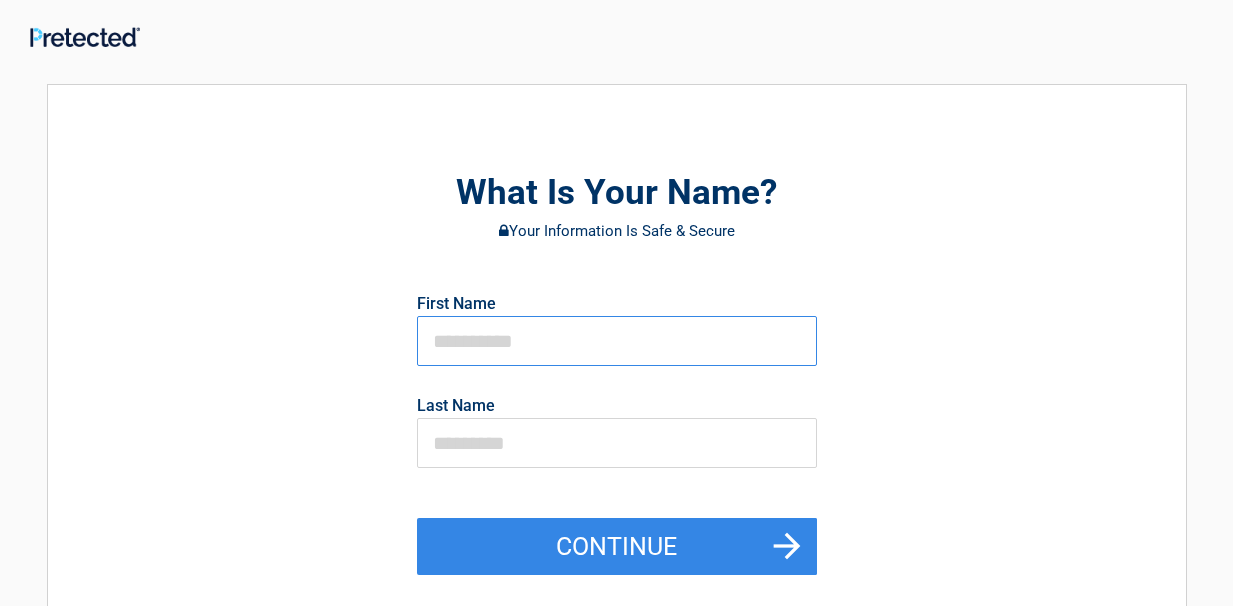 type on "***" 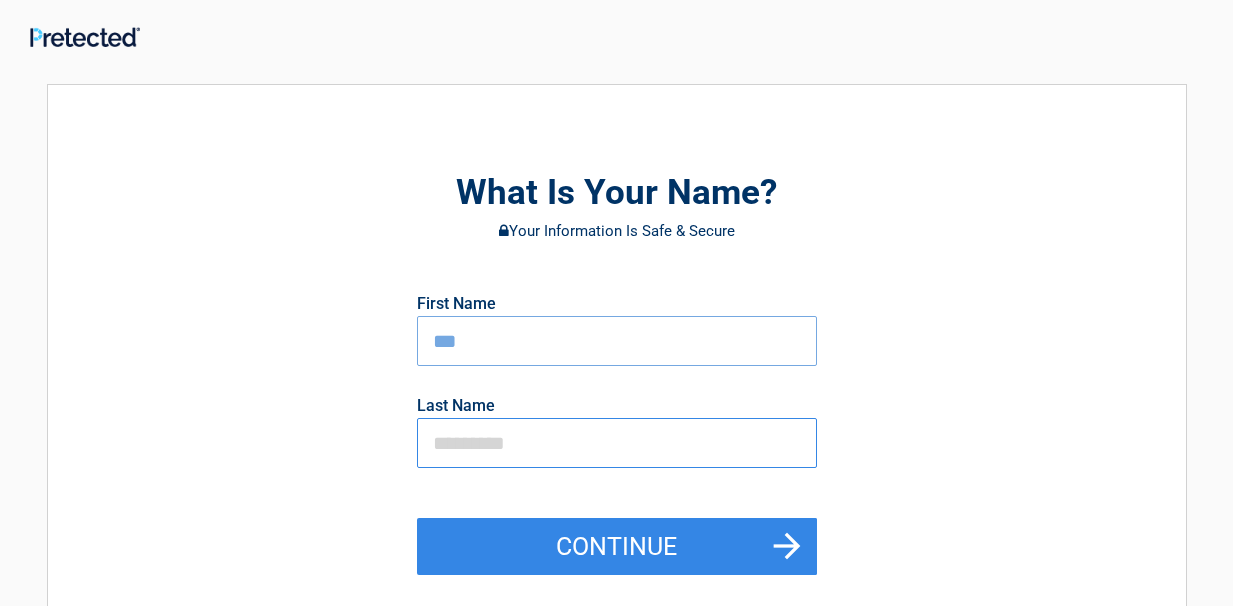 click at bounding box center (617, 443) 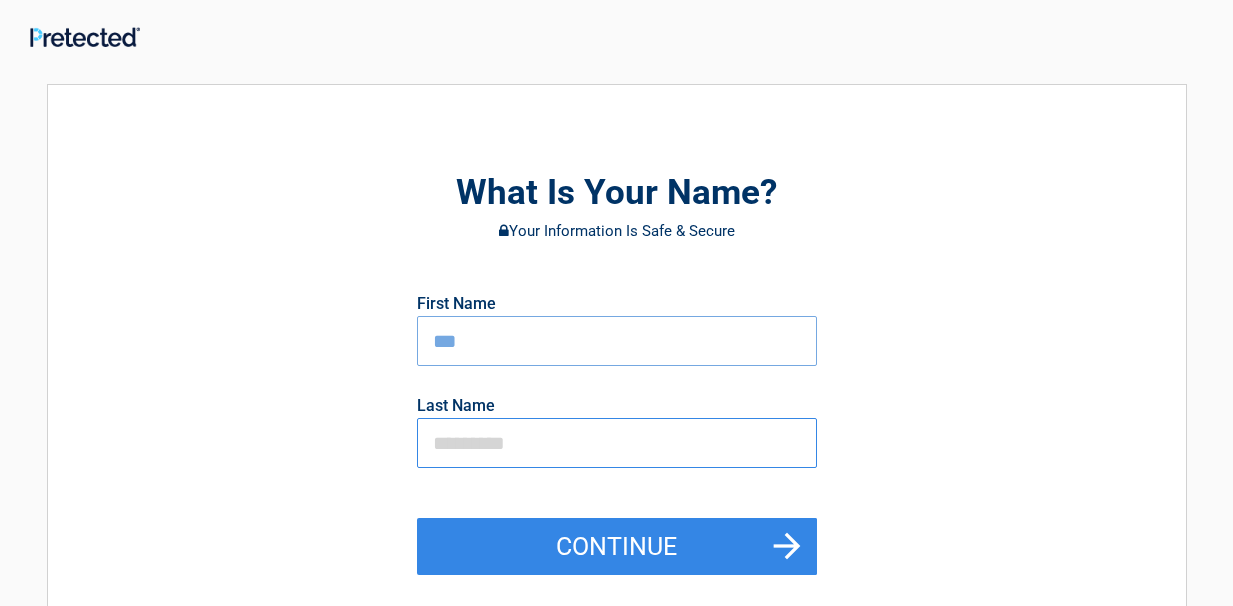 type on "********" 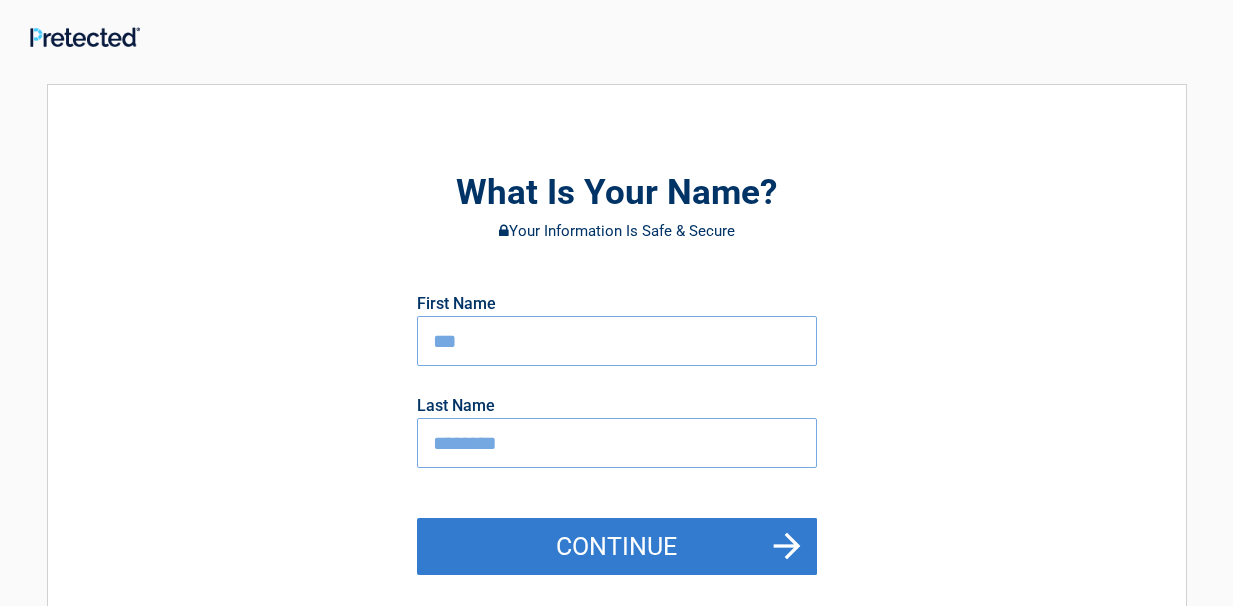 click on "Continue" at bounding box center (617, 547) 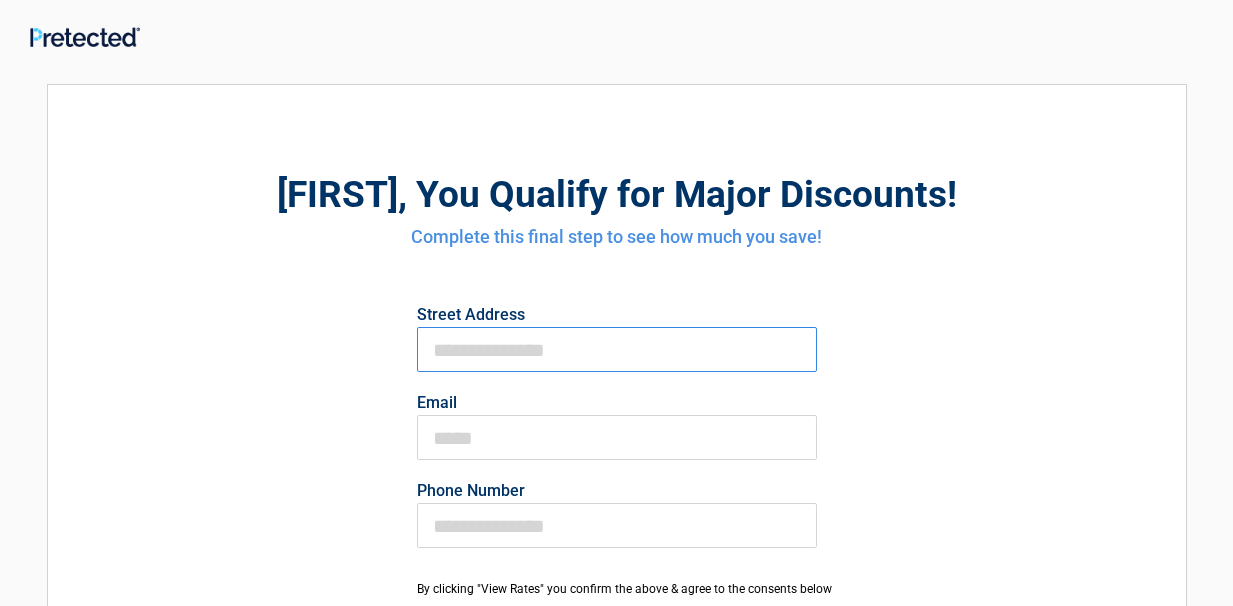 click on "First Name" at bounding box center [617, 349] 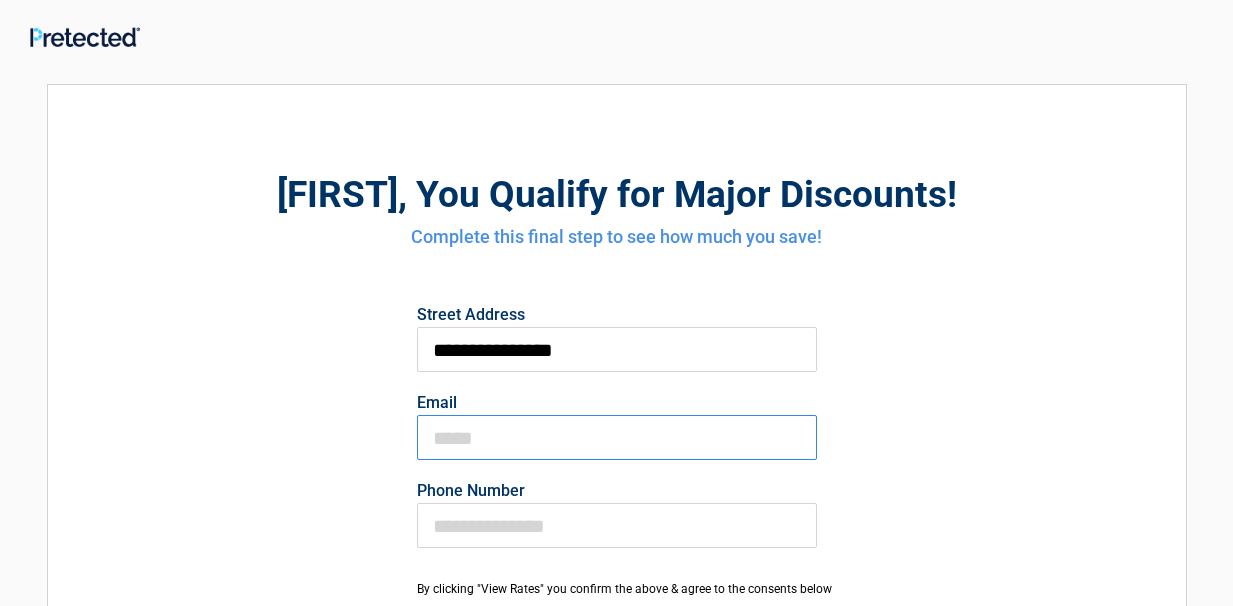 type on "**********" 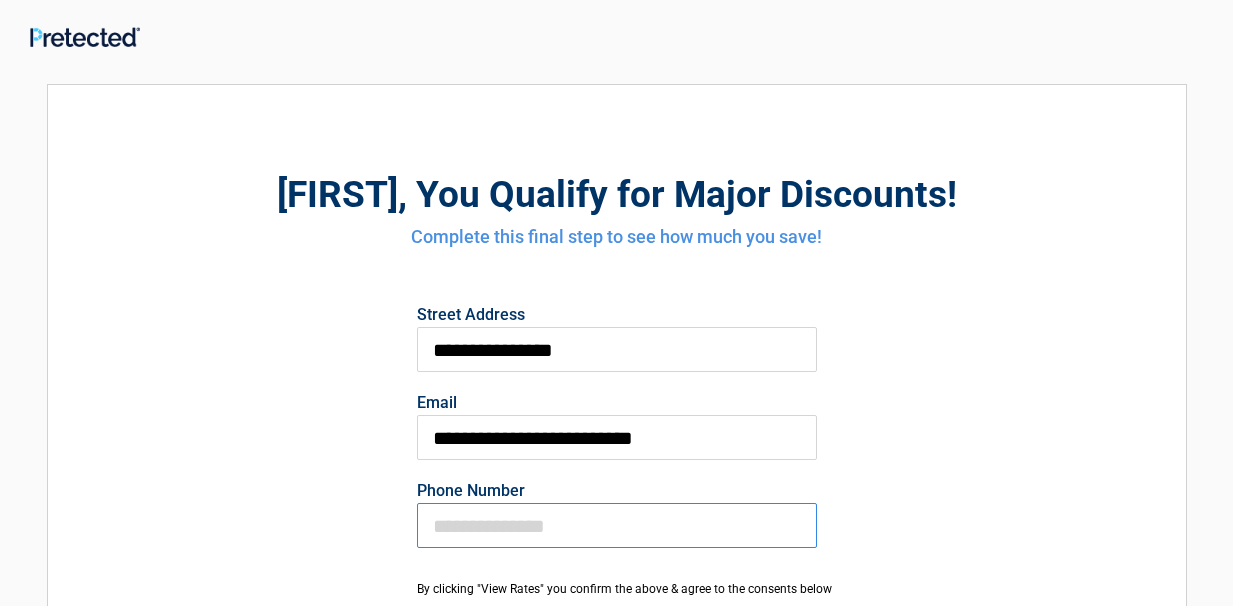 type on "**********" 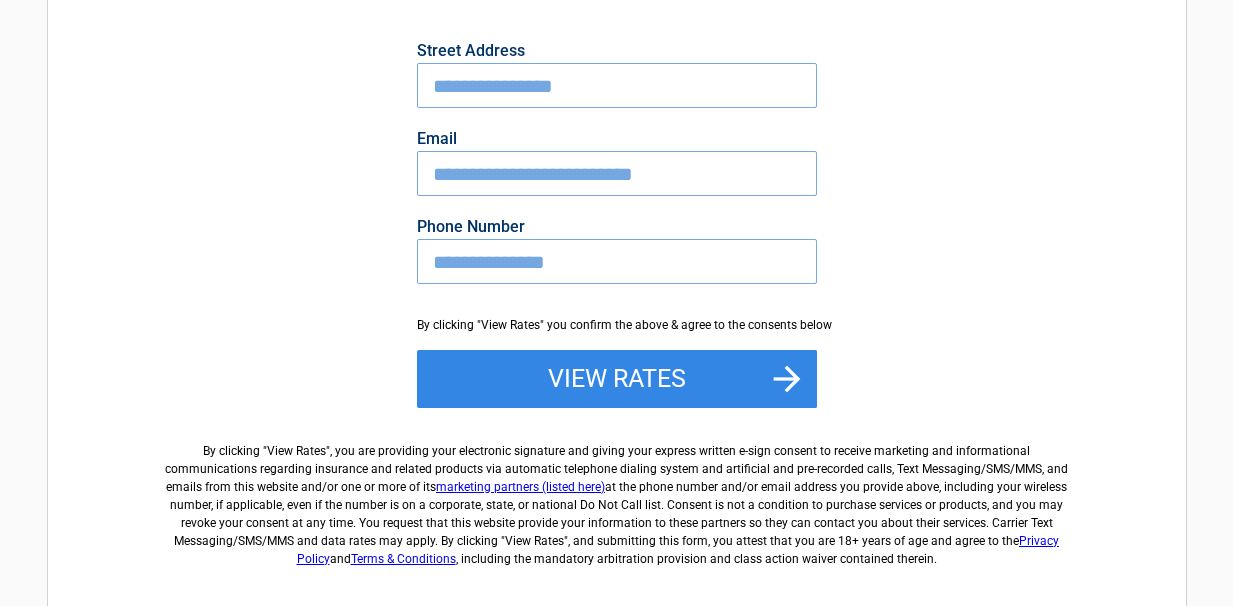 scroll, scrollTop: 262, scrollLeft: 0, axis: vertical 